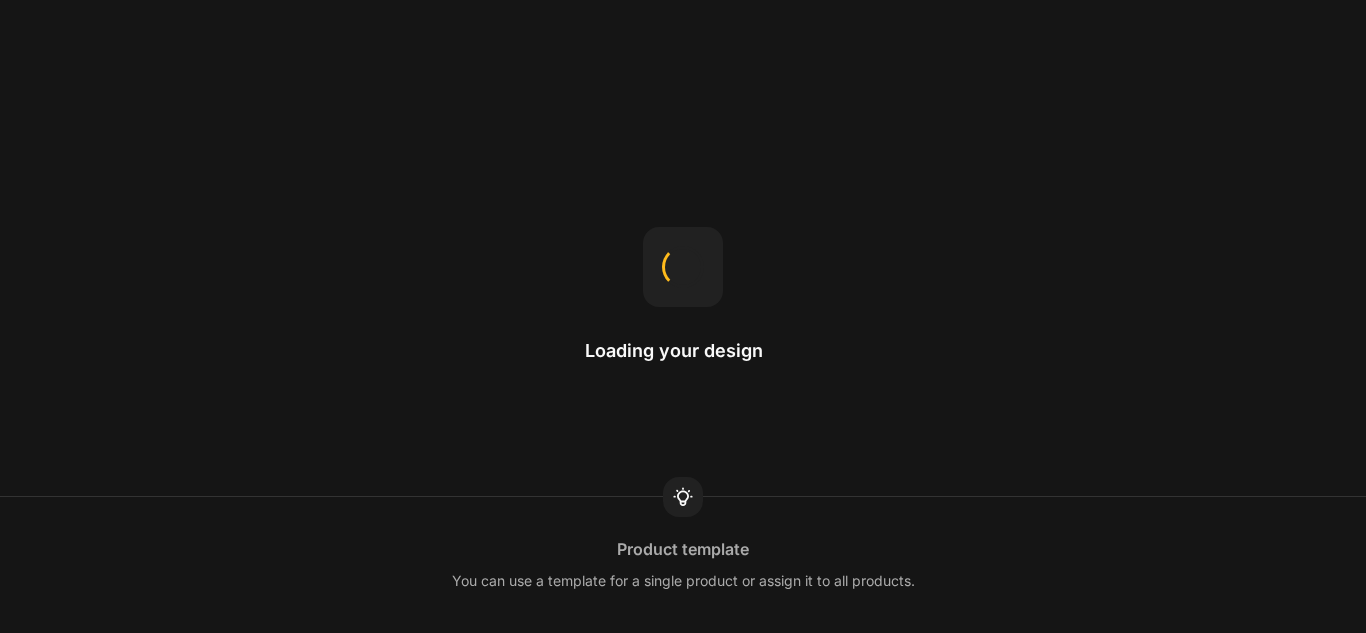 scroll, scrollTop: 0, scrollLeft: 0, axis: both 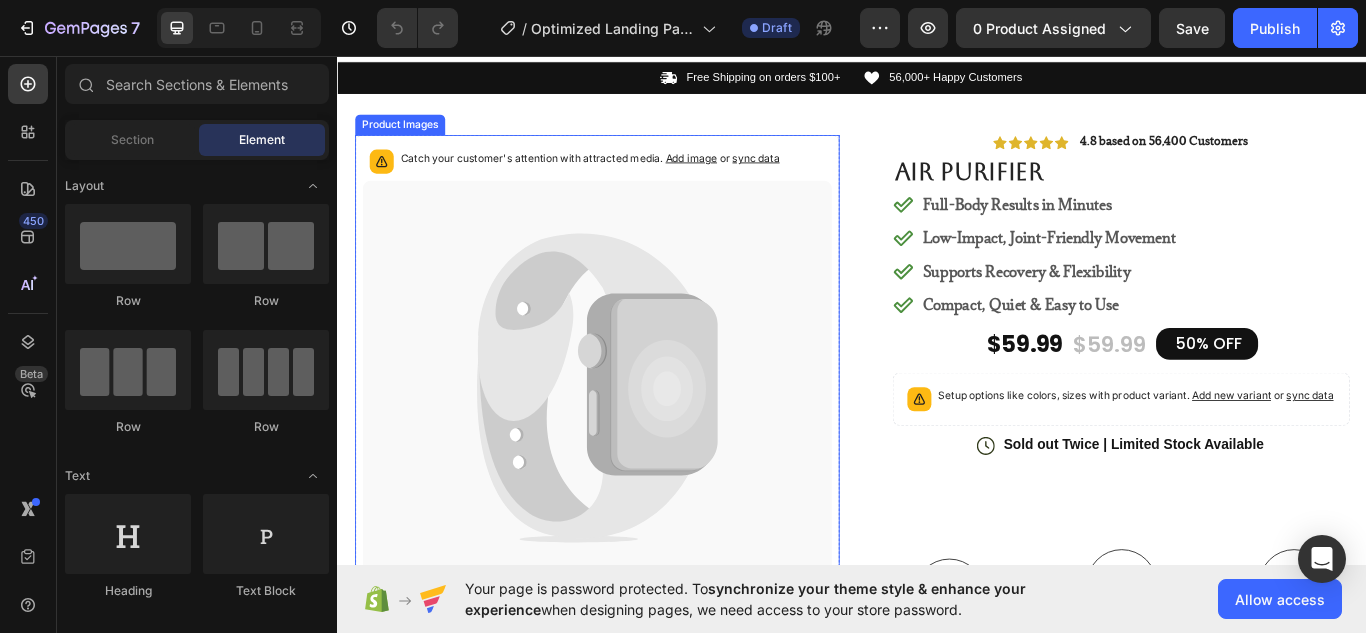 drag, startPoint x: 673, startPoint y: 346, endPoint x: 734, endPoint y: 486, distance: 152.71214 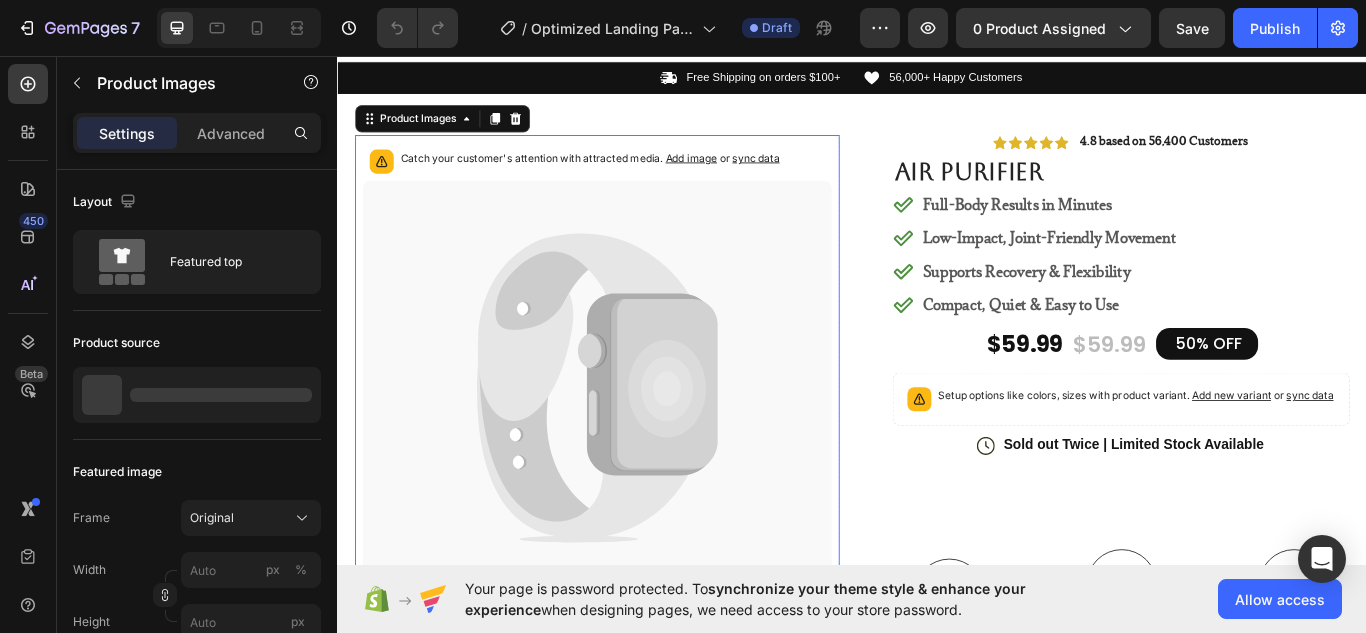 scroll, scrollTop: 63, scrollLeft: 0, axis: vertical 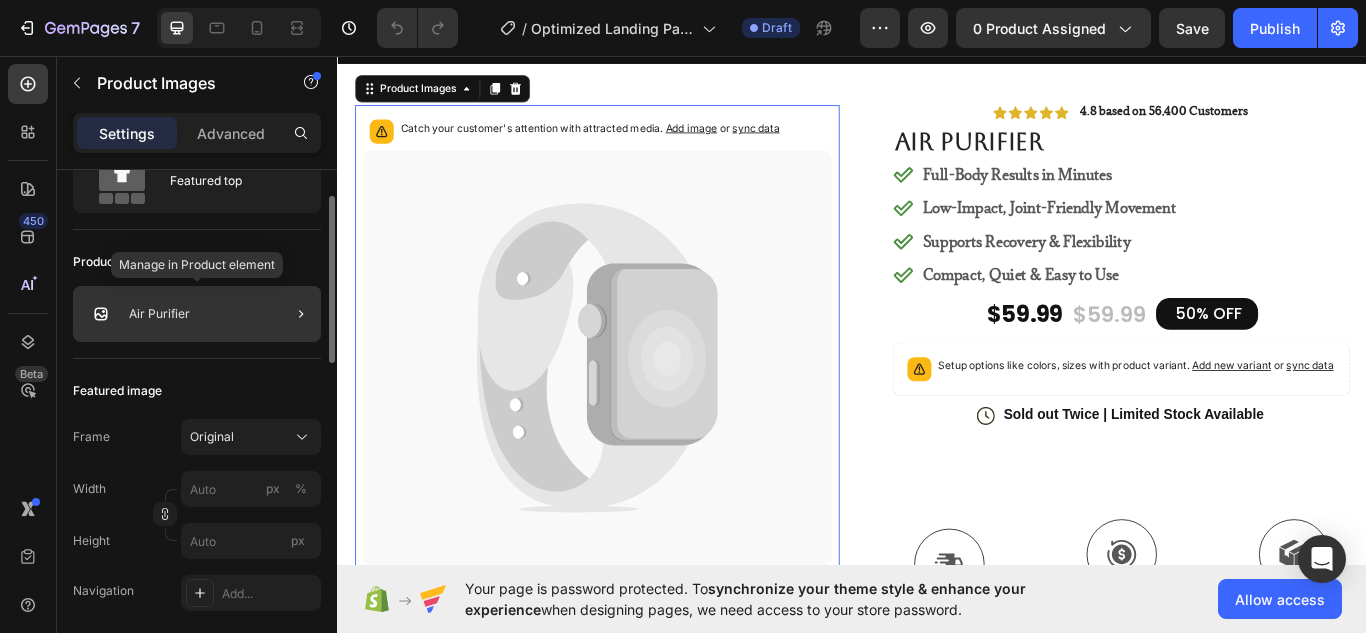 click on "Air Purifier" 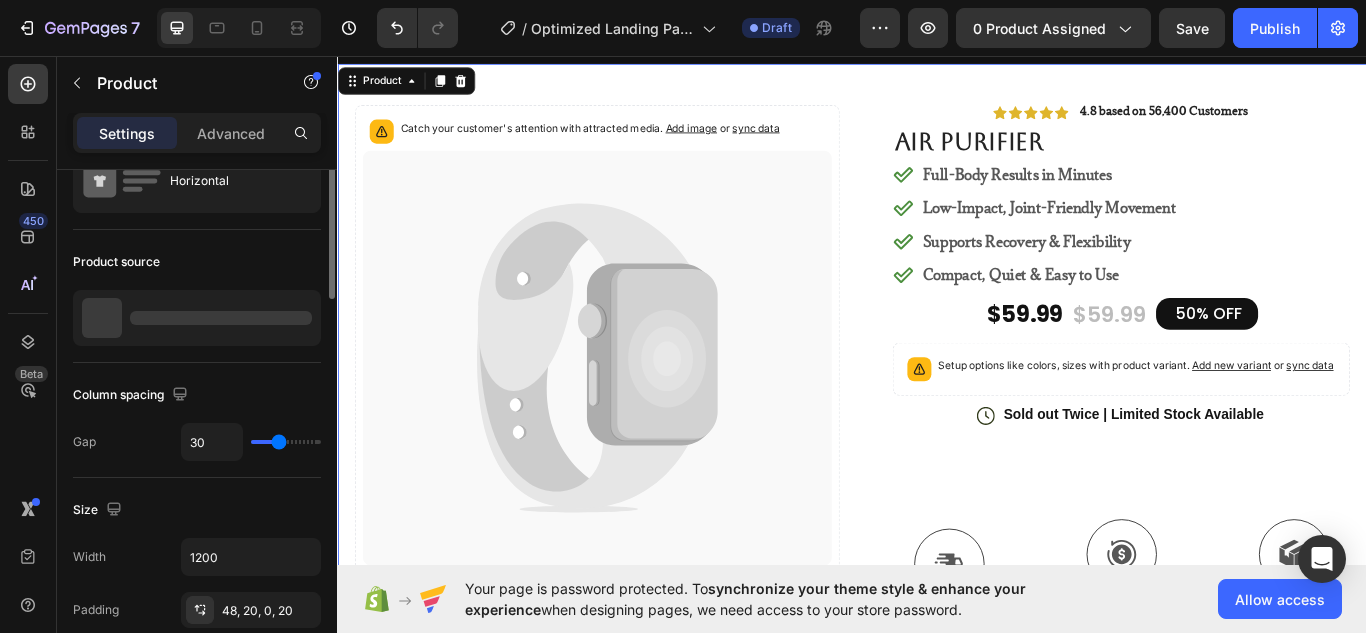 scroll, scrollTop: 0, scrollLeft: 0, axis: both 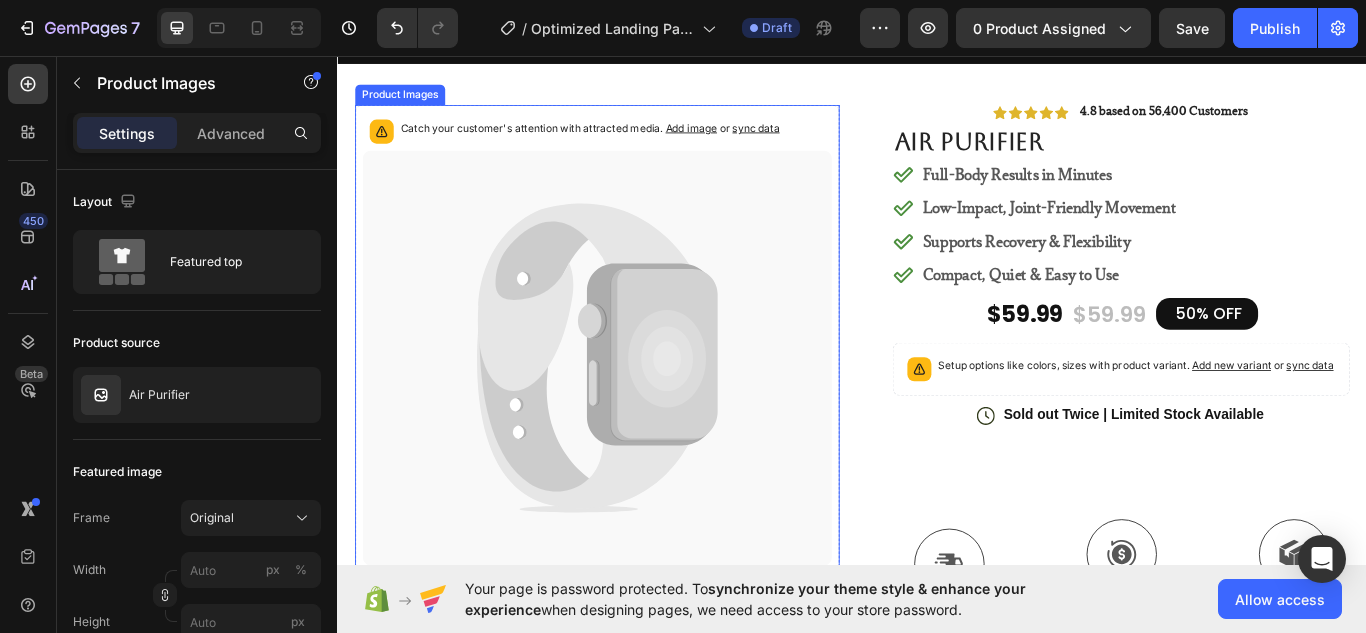 click 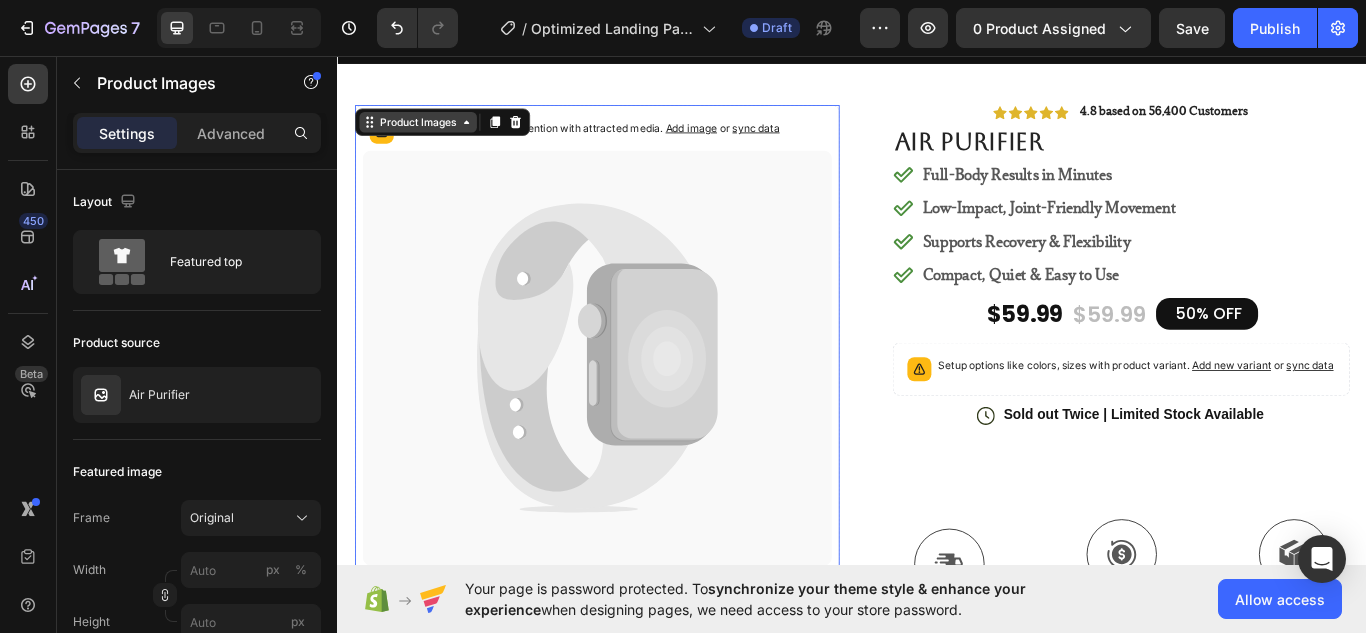 click on "Product Images" at bounding box center (430, 134) 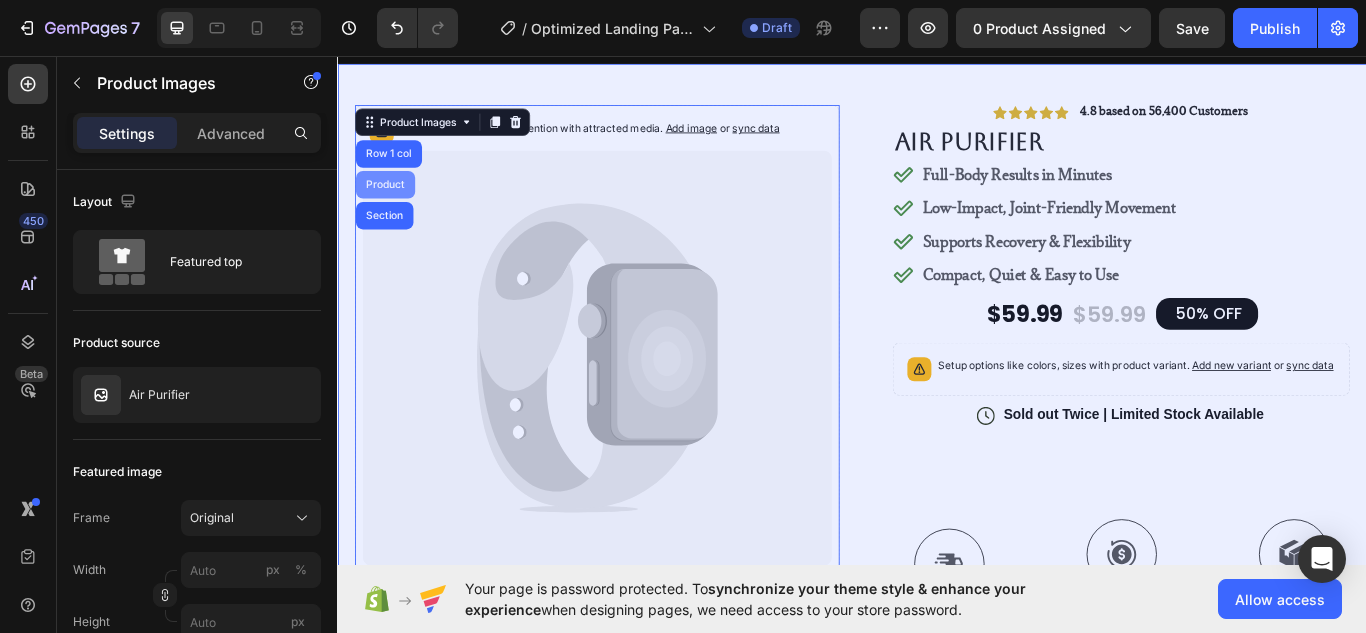 click on "Product" at bounding box center (392, 207) 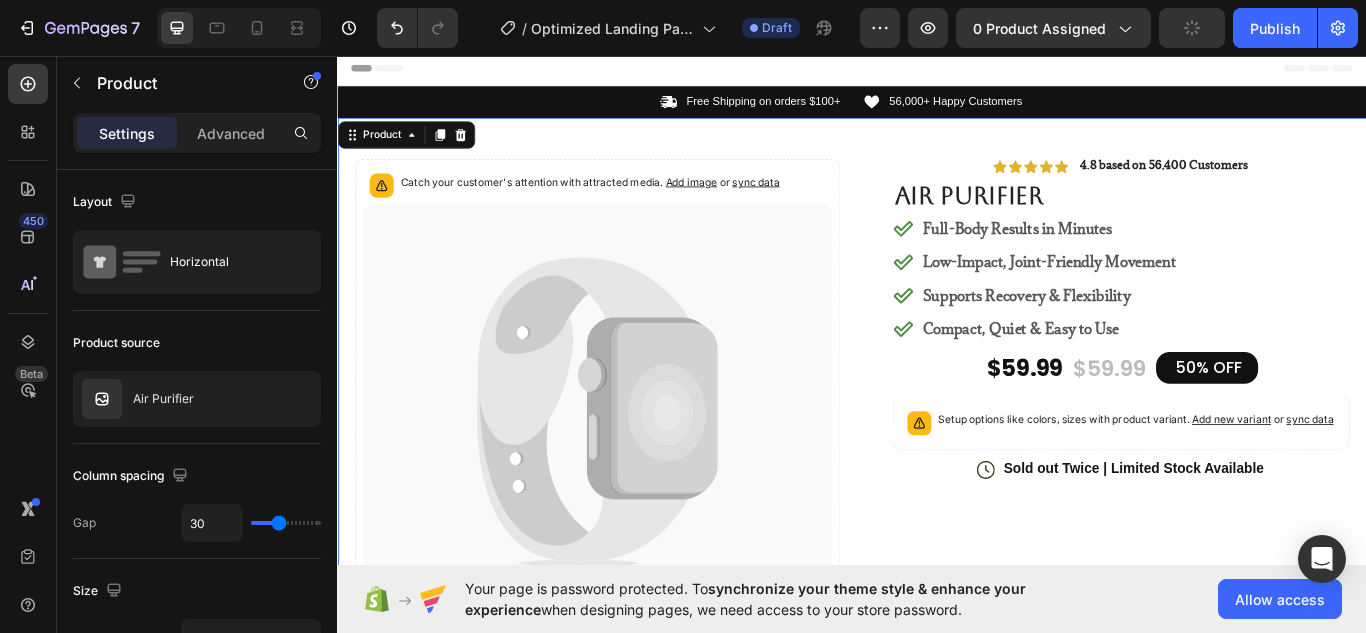 scroll, scrollTop: 47, scrollLeft: 0, axis: vertical 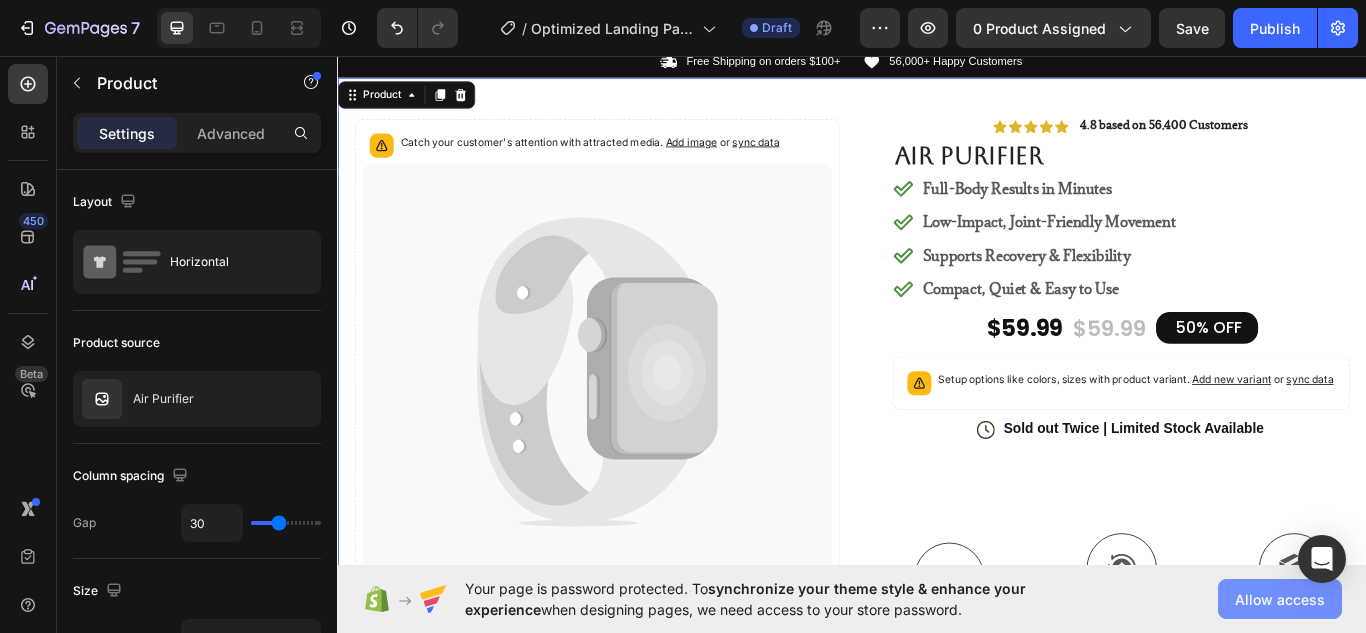 click on "Allow access" 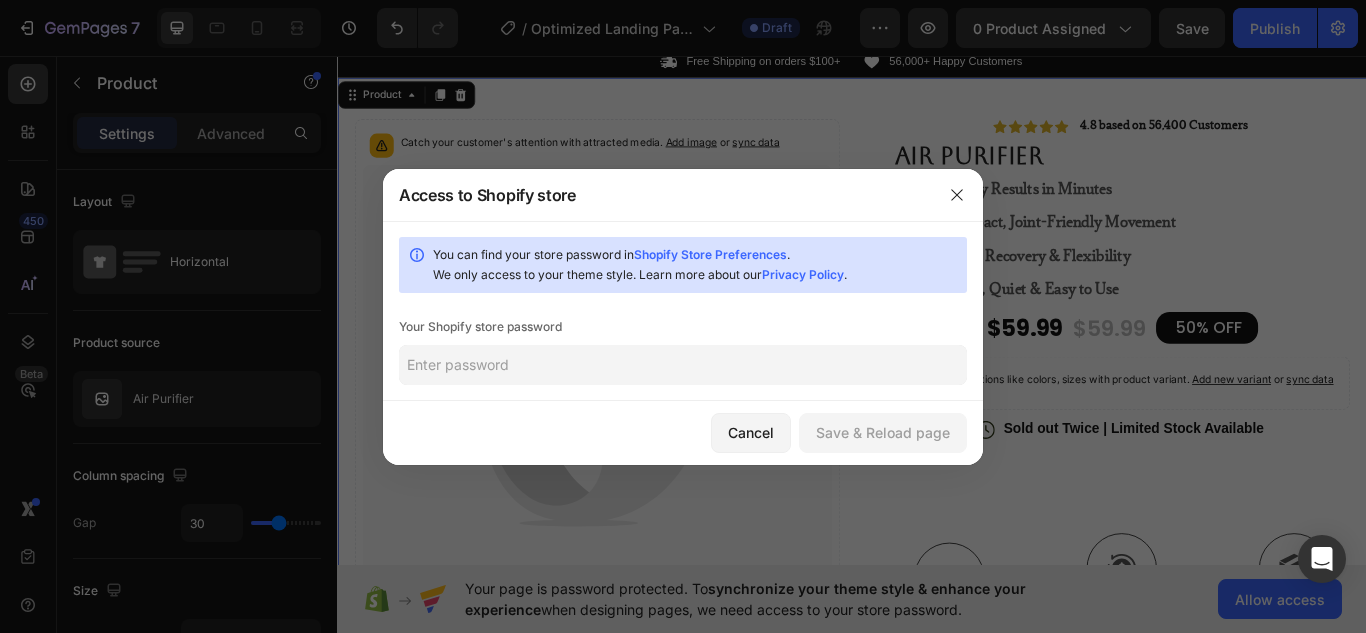click 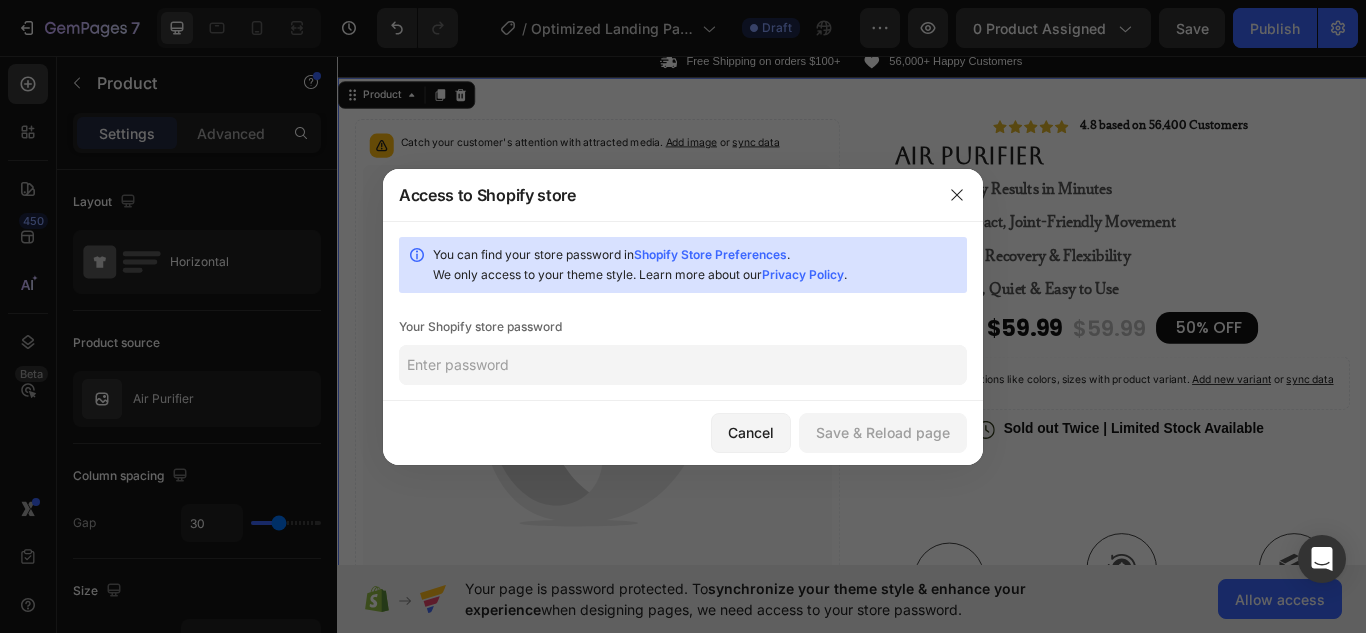 click on "Shopify Store Preferences" at bounding box center (710, 254) 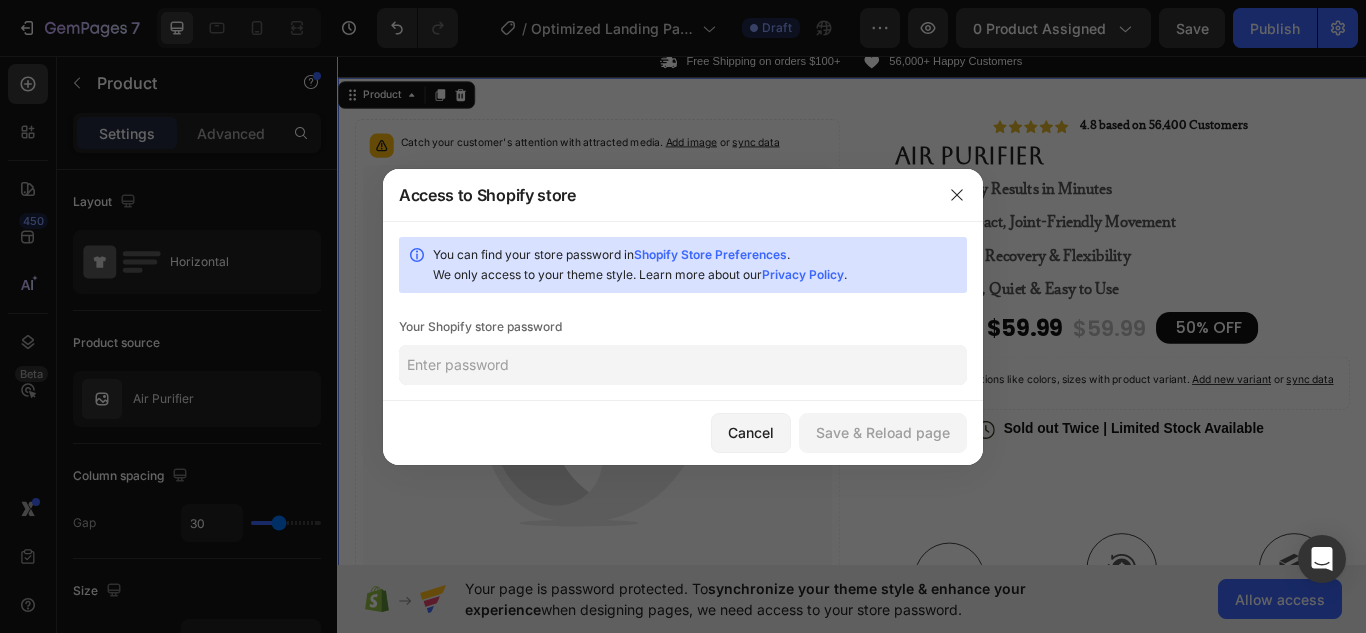 drag, startPoint x: 542, startPoint y: 370, endPoint x: 532, endPoint y: 368, distance: 10.198039 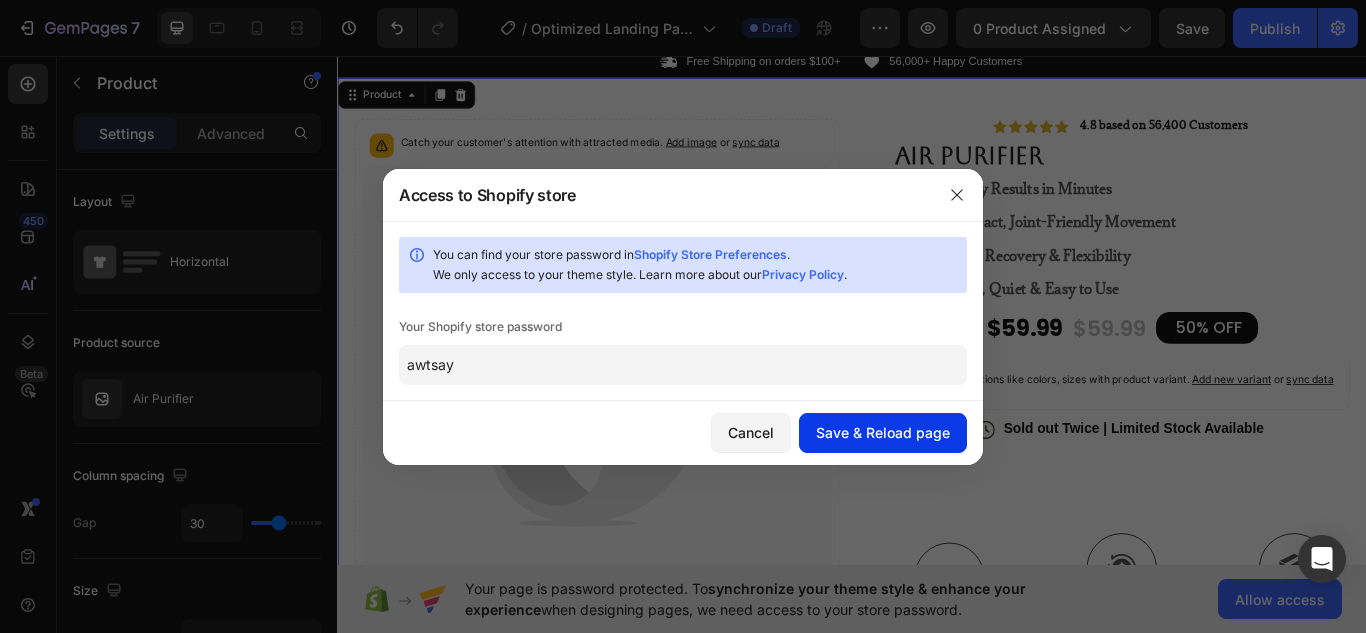 type on "awtsay" 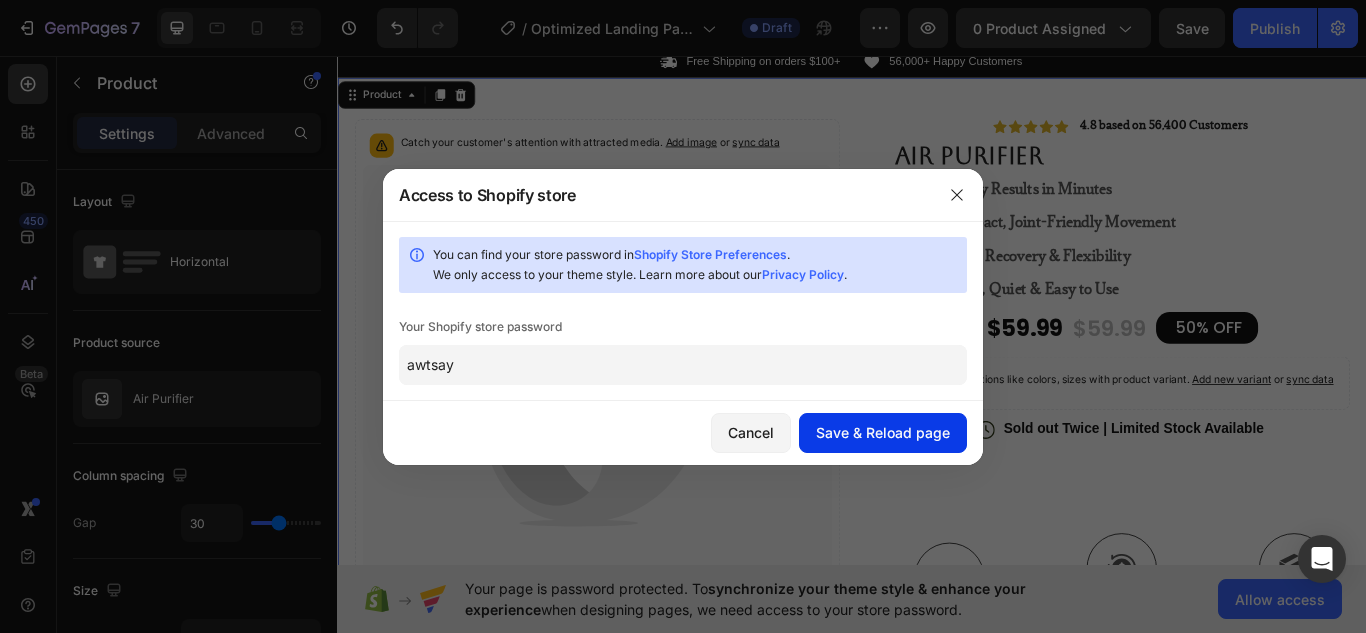 click on "Save & Reload page" 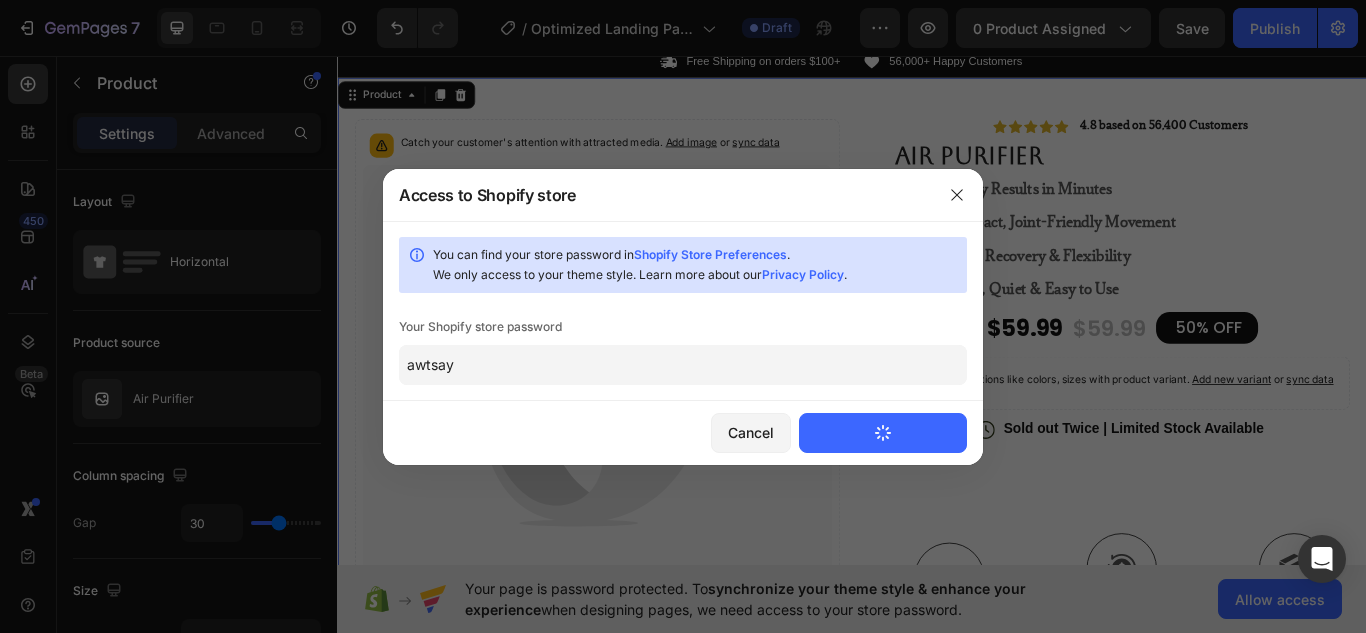 type 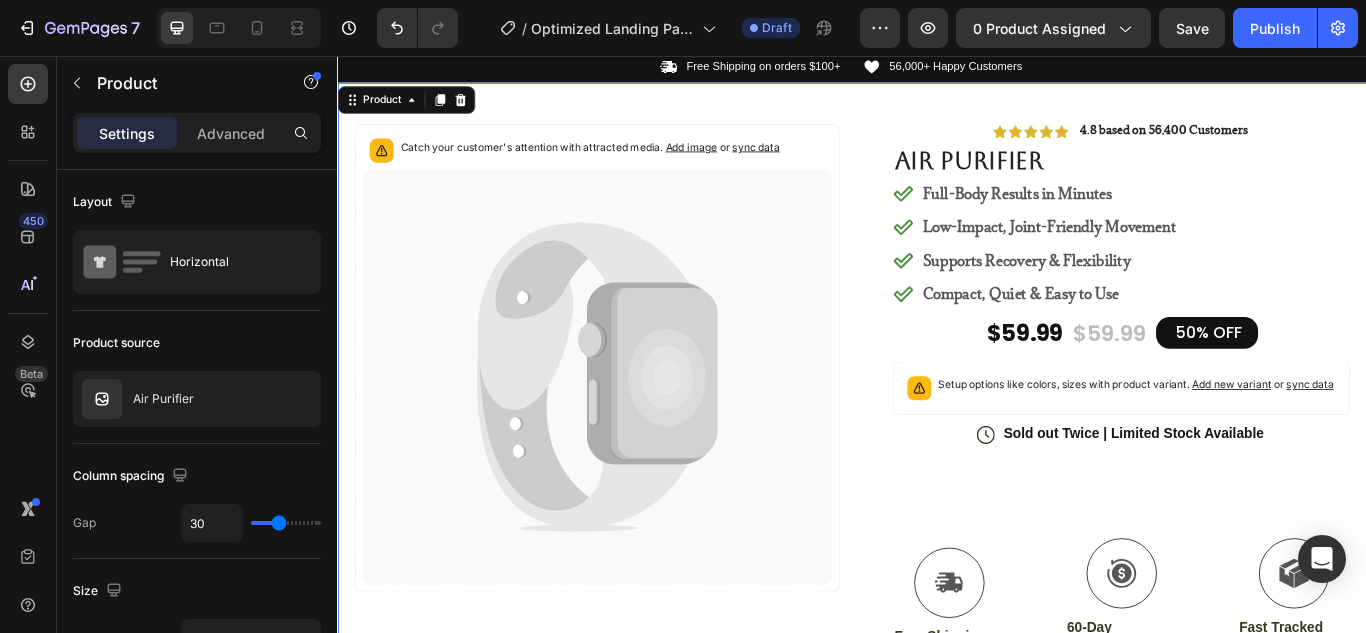 scroll, scrollTop: 0, scrollLeft: 0, axis: both 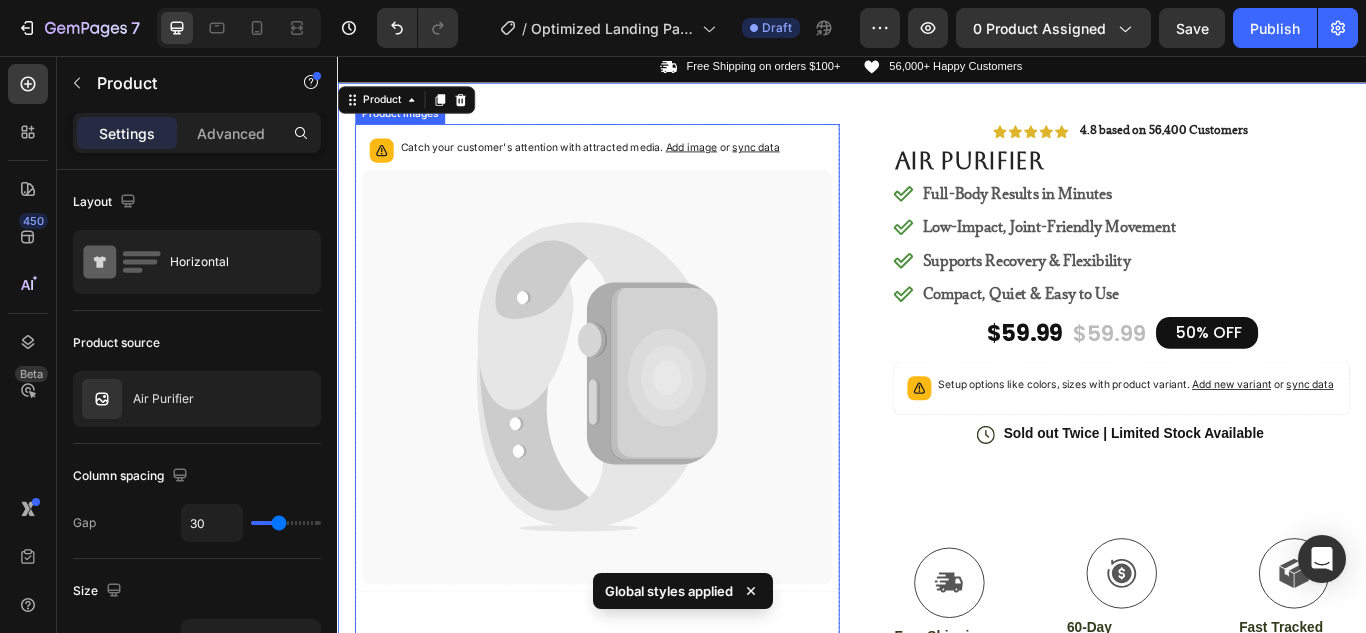 click 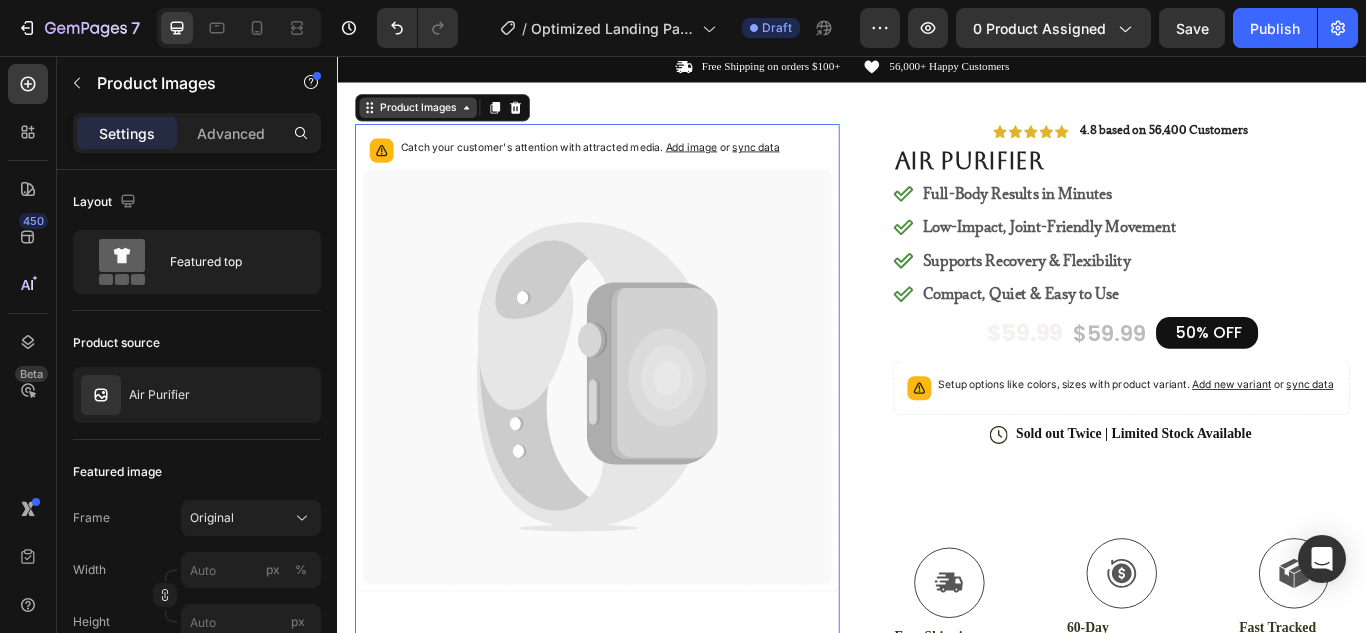 click on "Product Images" at bounding box center (430, 116) 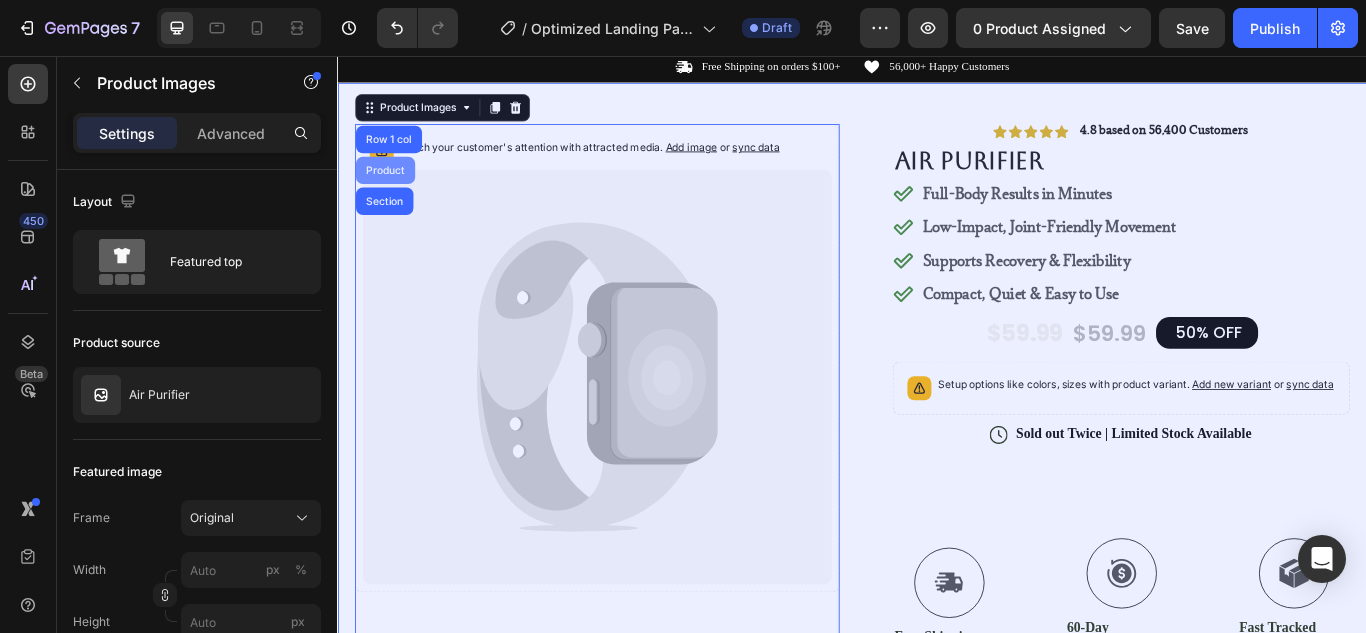 click on "Product" at bounding box center [392, 189] 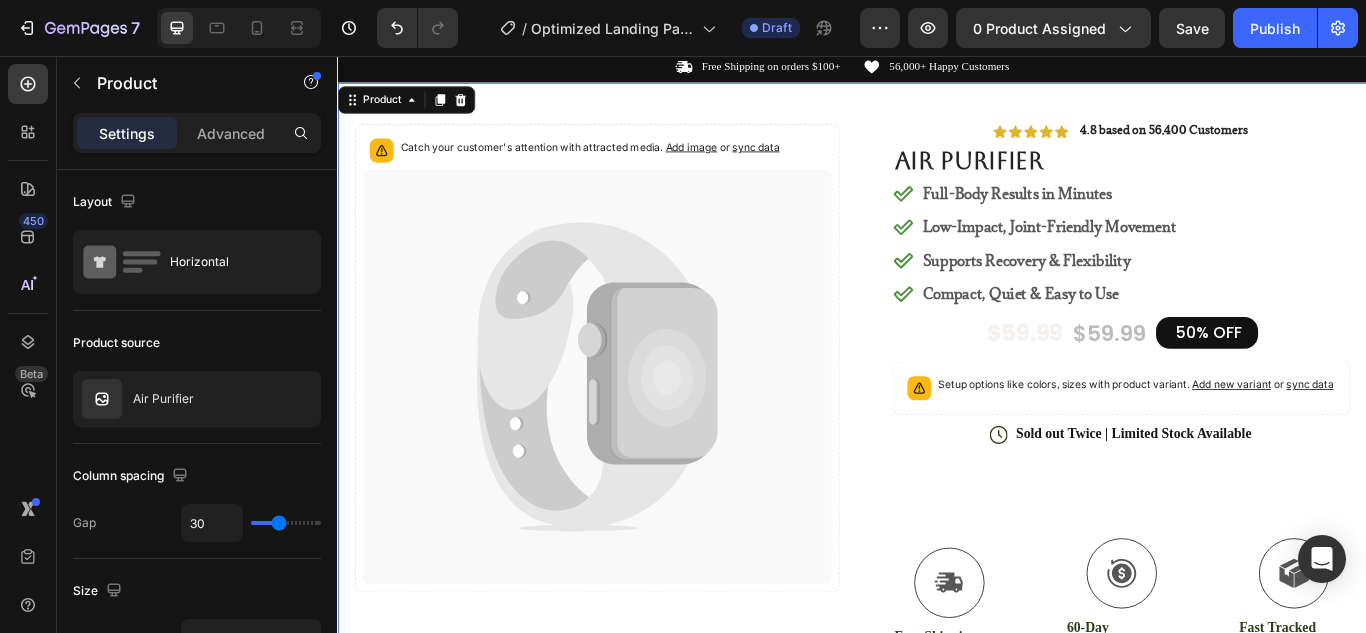 drag, startPoint x: 456, startPoint y: 106, endPoint x: 569, endPoint y: 308, distance: 231.45842 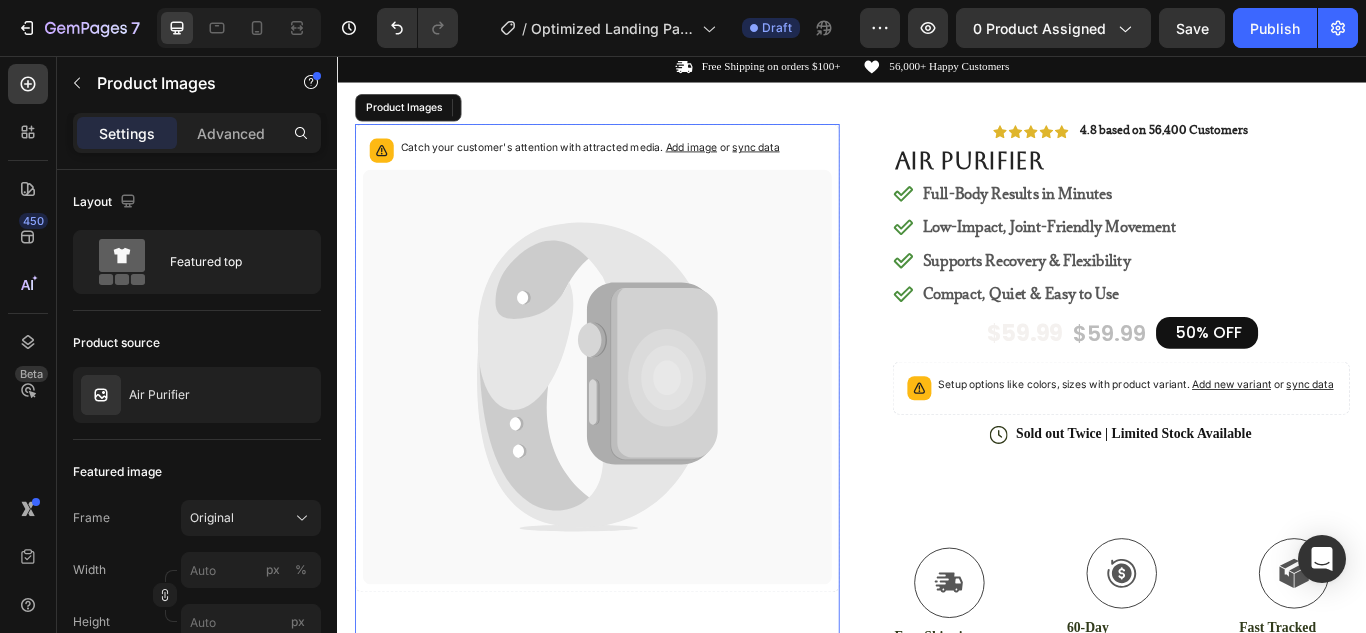 click 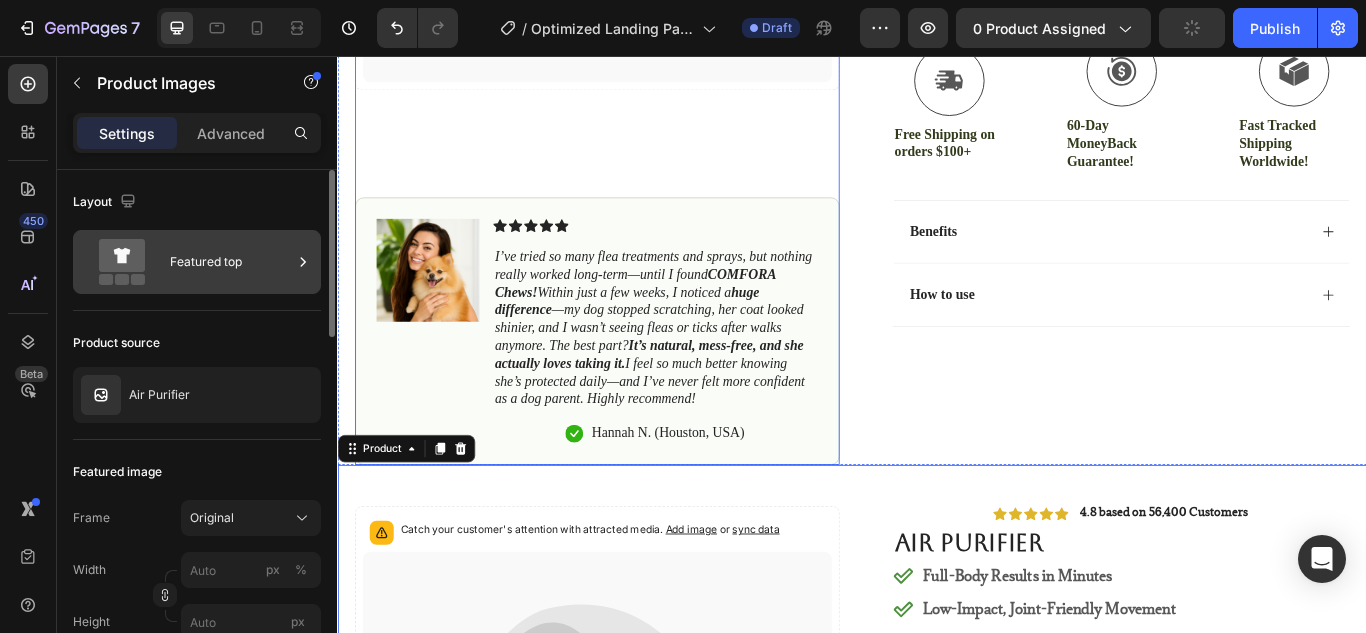 scroll, scrollTop: 252, scrollLeft: 0, axis: vertical 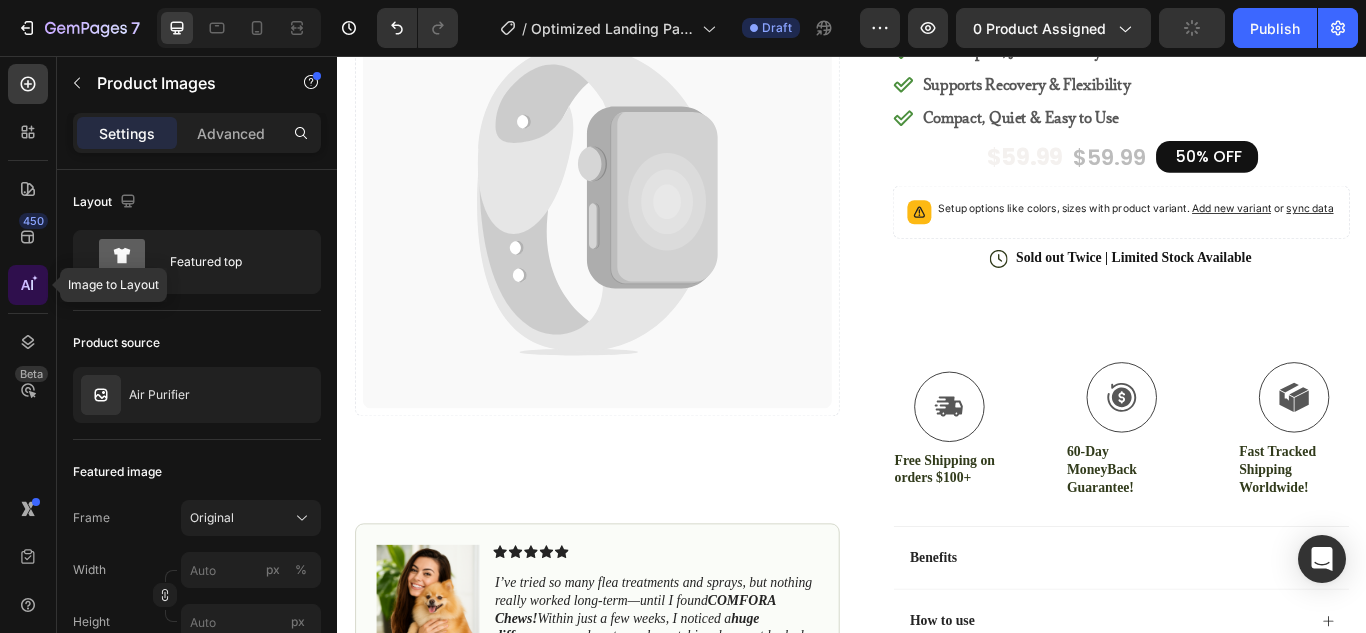 click 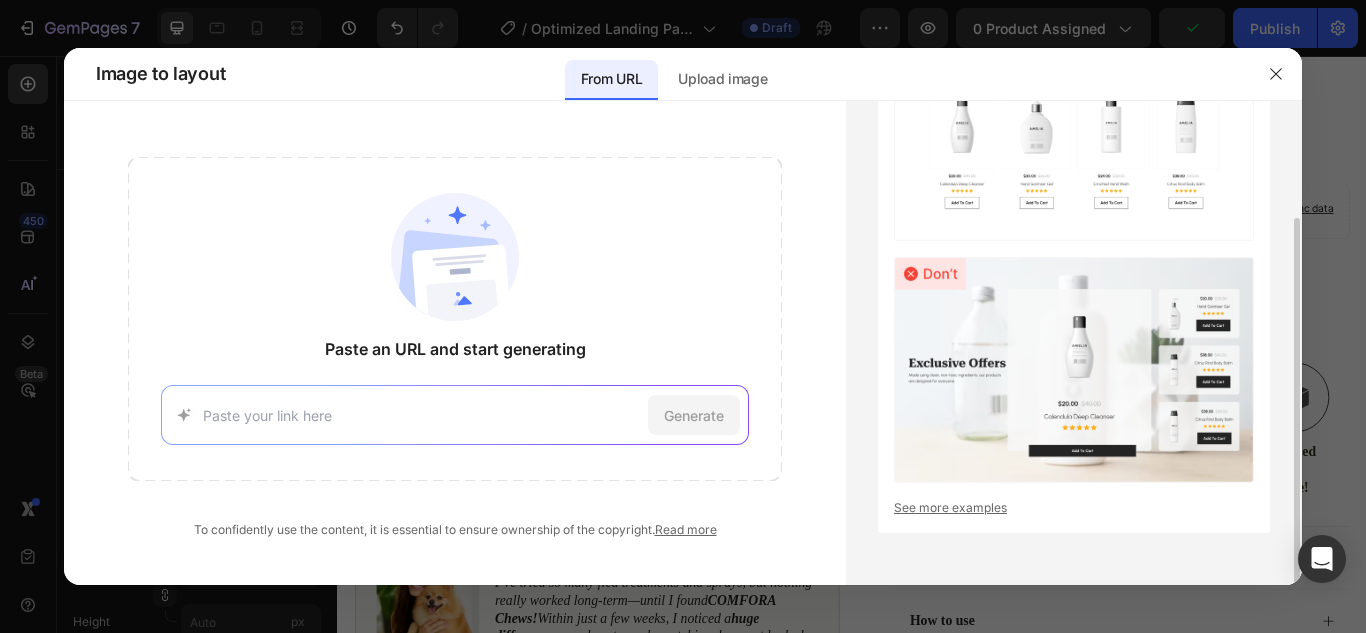 scroll, scrollTop: 0, scrollLeft: 0, axis: both 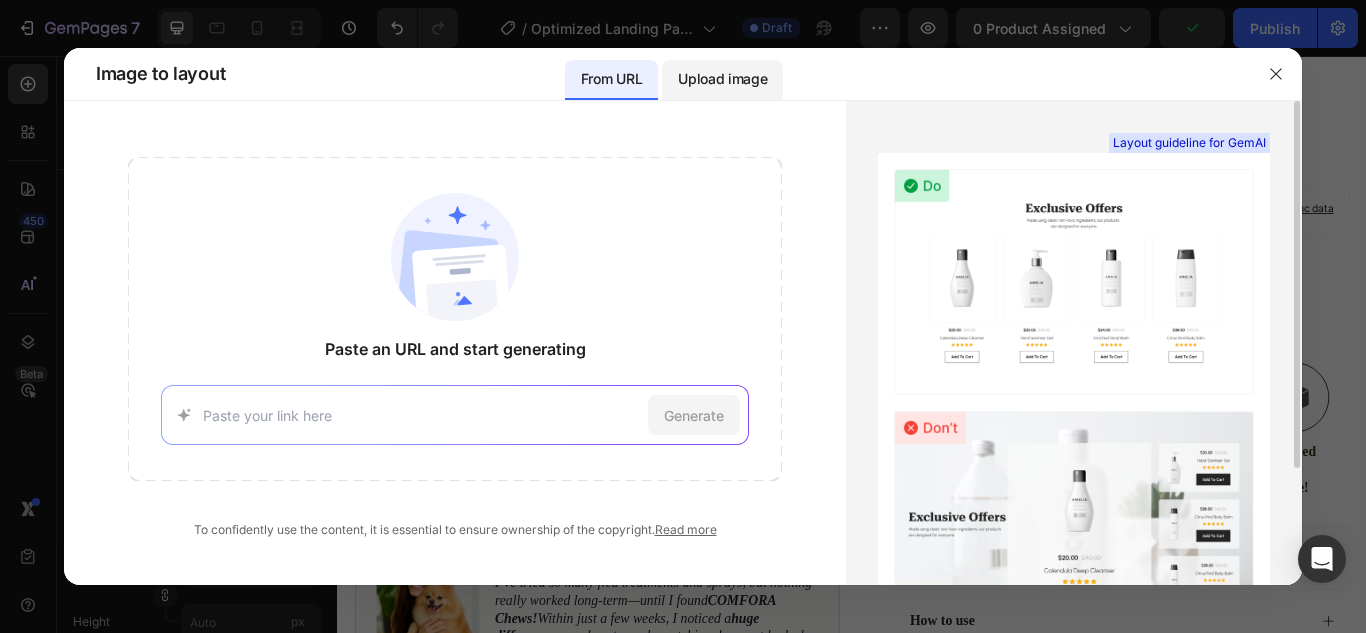click on "Upload image" at bounding box center (722, 79) 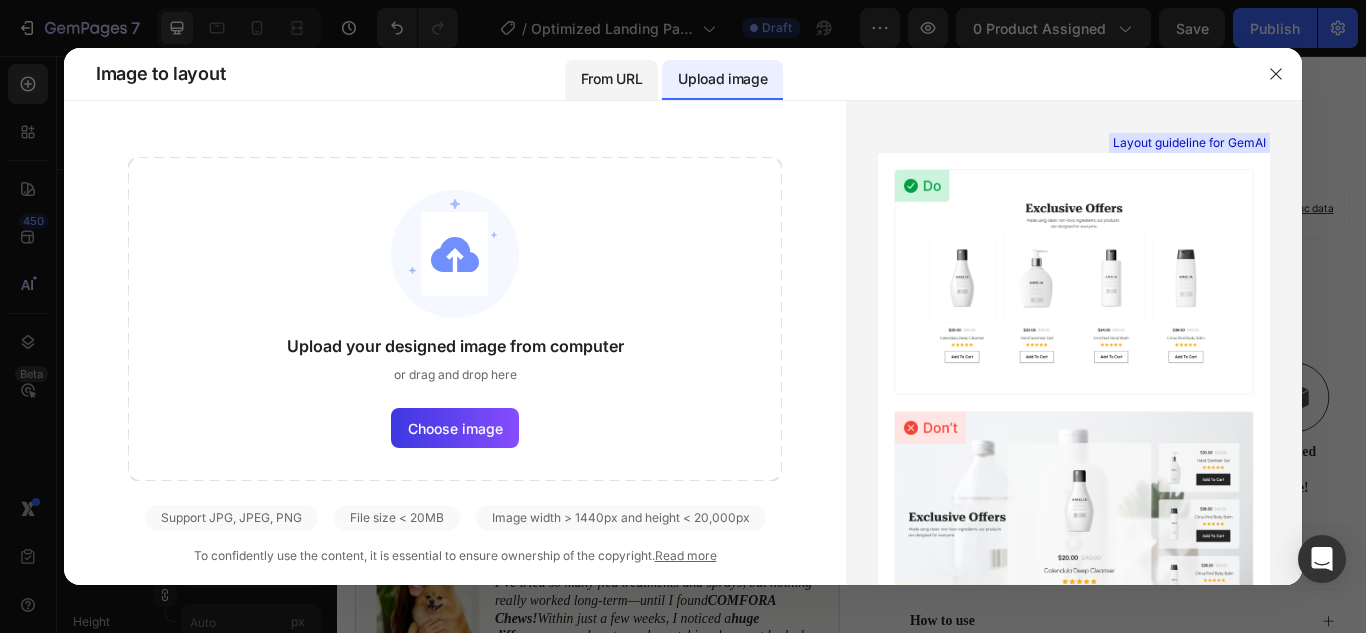 click on "From URL" at bounding box center (611, 79) 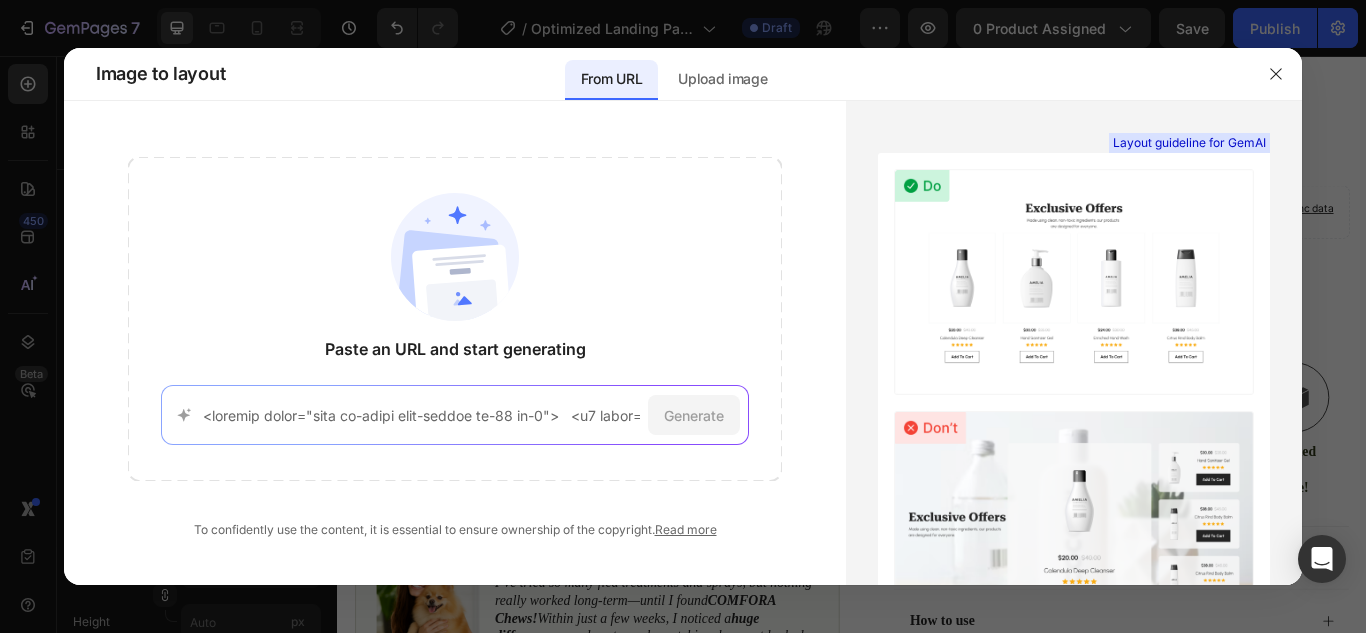 scroll, scrollTop: 0, scrollLeft: 22156, axis: horizontal 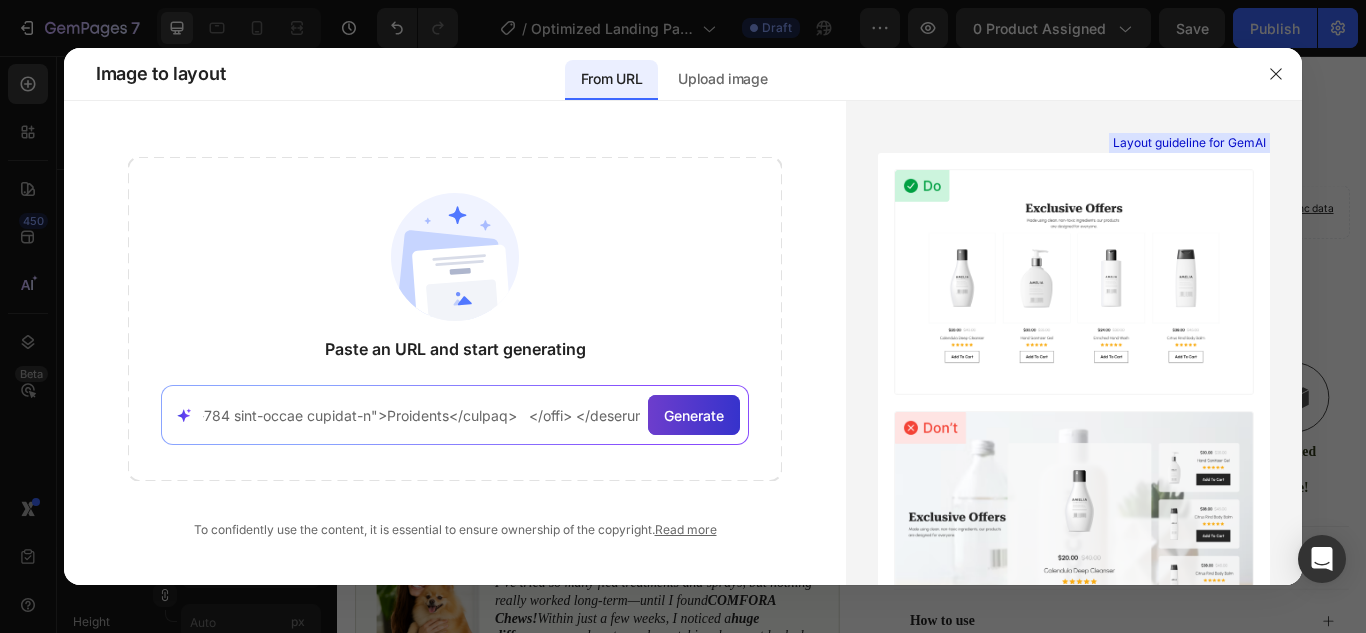 type on "<section class="hero bg-white text-center py-12 px-4">   <h1 class="text-4xl font-bold mb-2">PureAir™ Smart Purifier</h1>   <p class="text-xl text-gray-600 mb-6">Breathe Cleaner. Sleep Better. Live Healthier.</p>   <p class="text-lg text-gray-700 max-w-xl mx-auto">Combat allergens, odors, and airborne toxins with a sleek, powerful air purifier designed for everyday spaces.</p>   <a href="#shop" class="mt-6 inline-block bg-blue-600 text-white px-6 py-3 rounded-full text-lg font-semibold">Shop Now</a> </section>  <section class="features bg-gray-50 py-12 px-4">   <h2 class="text-3xl font-semibold text-center mb-8">Why You'll Love It</h2>   <div class="grid md:grid-cols-2 lg:grid-cols-4 gap-8 max-w-6xl mx-auto">     <div>       <h3 class="font-bold text-xl mb-2">True HEPA Filtration</h3>       <p>Traps 99.97% of dust, pollen, pet dander, and more.</p>     </div>     <div>       <h3 class="font-bold text-xl mb-2">Whisper-Quiet Technology</h3>       <p>Runs silently so your sleep stays undisturbed.</p>     </d..." 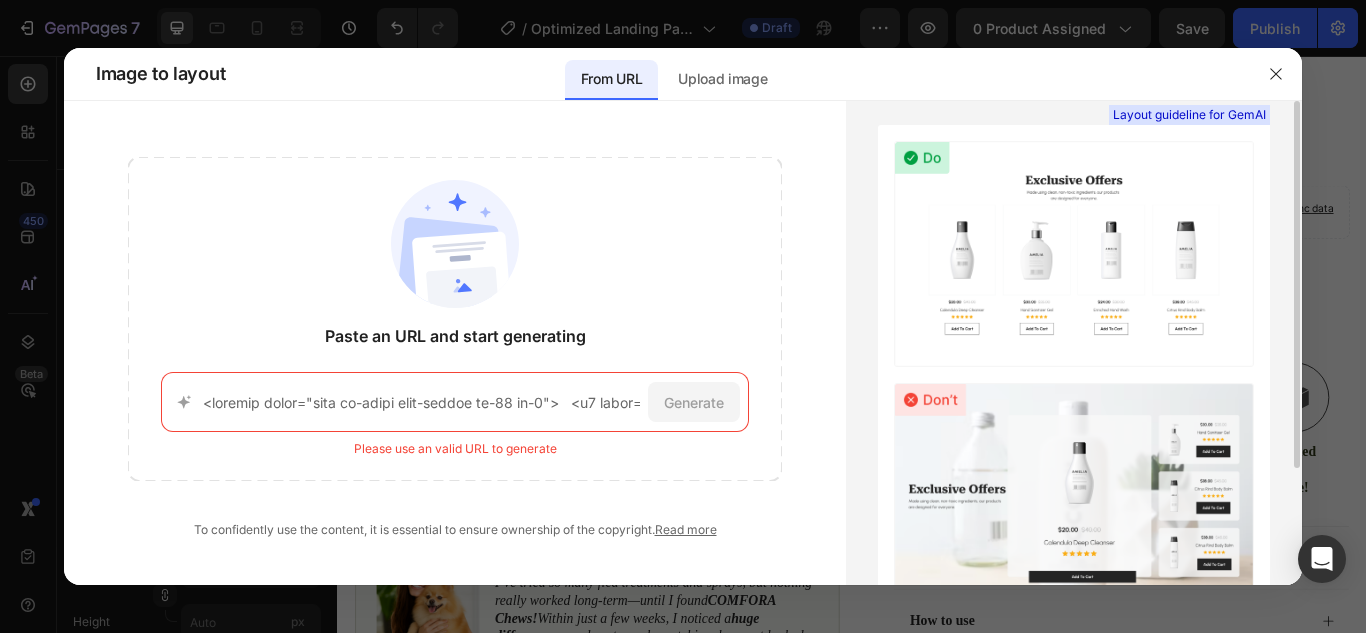 scroll, scrollTop: 0, scrollLeft: 0, axis: both 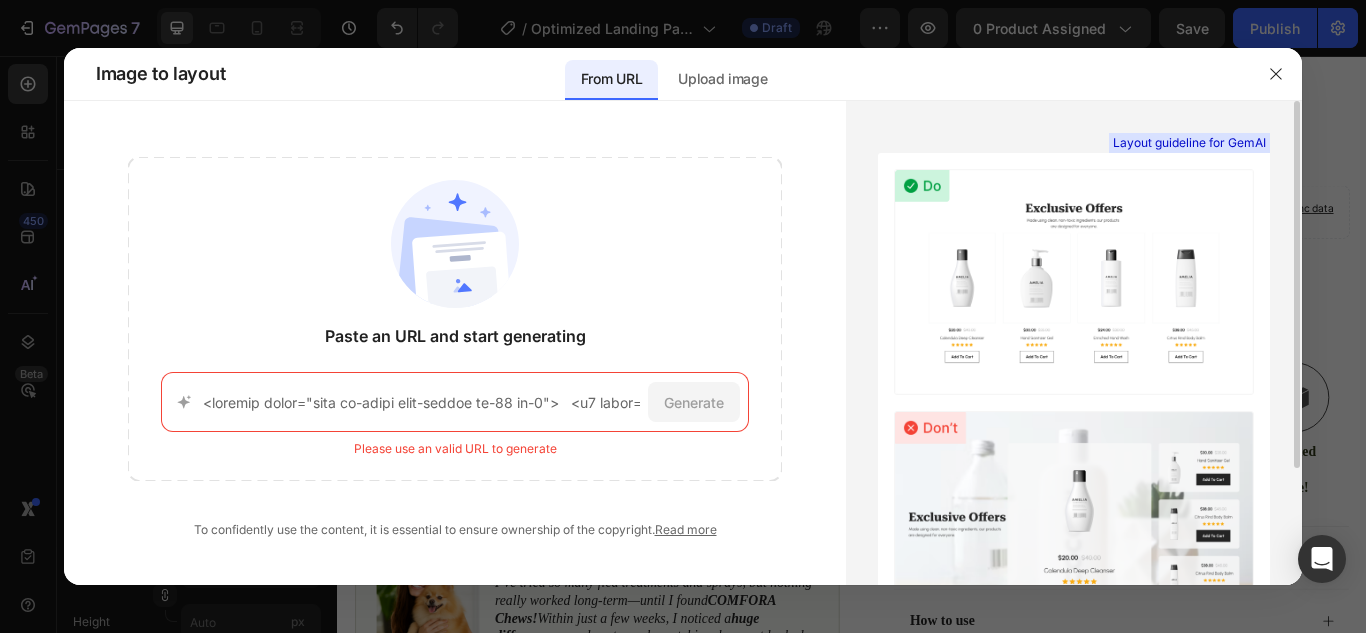 click at bounding box center (1074, 282) 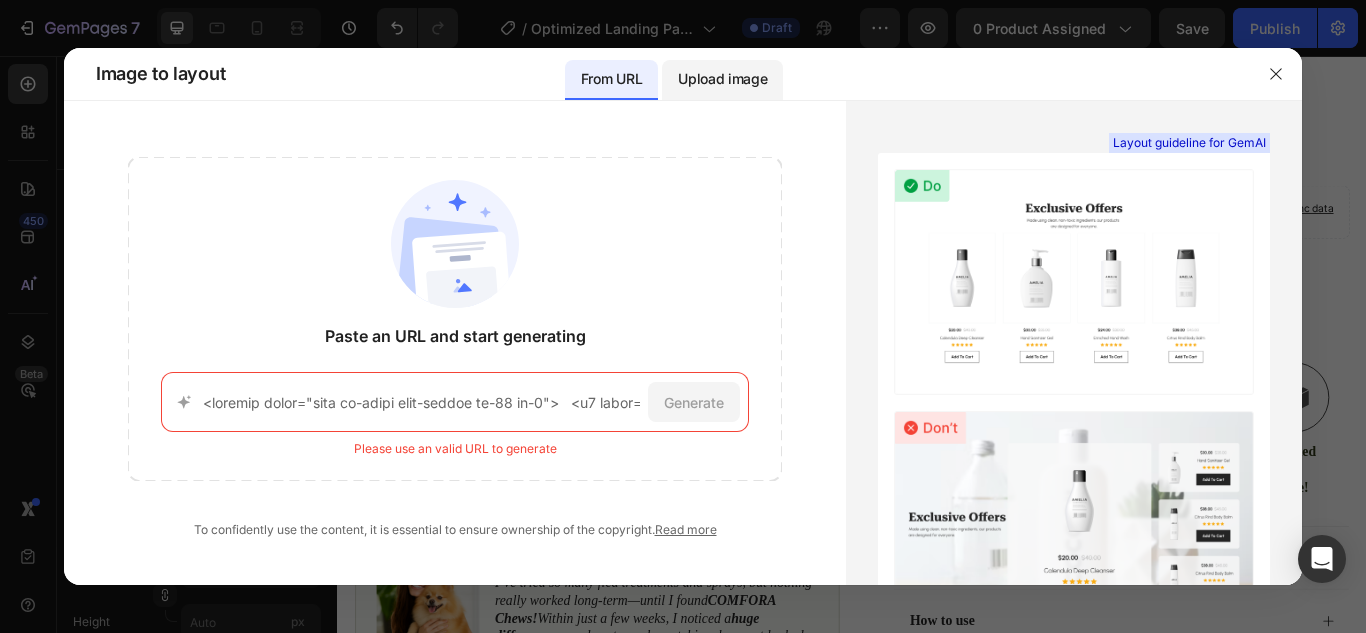 click on "Upload image" at bounding box center [722, 79] 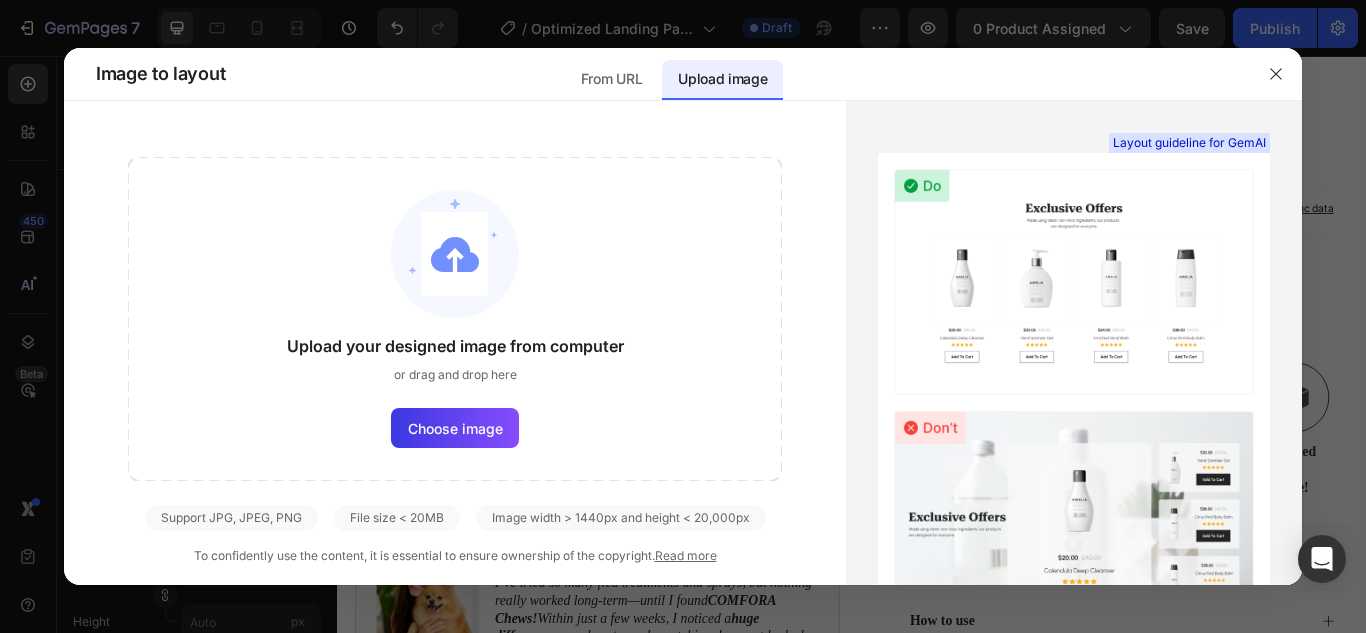 click on "Upload your designed image from computer or drag and drop here Choose image" 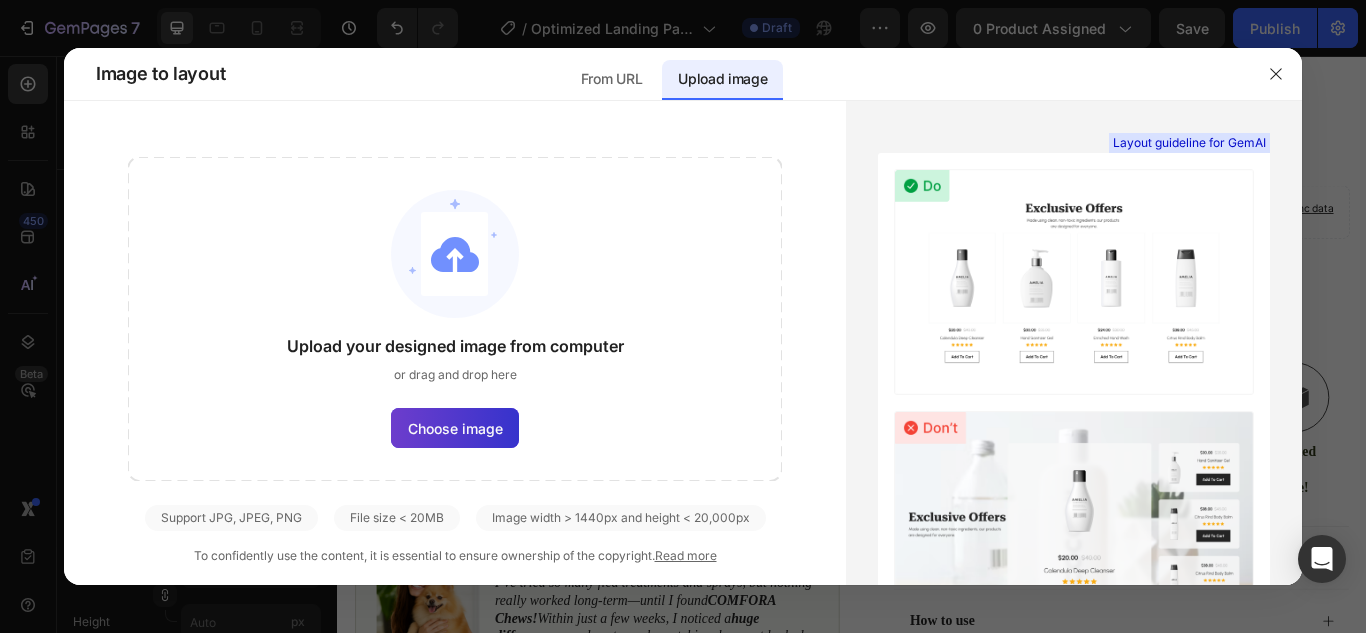 click on "Choose image" at bounding box center [455, 428] 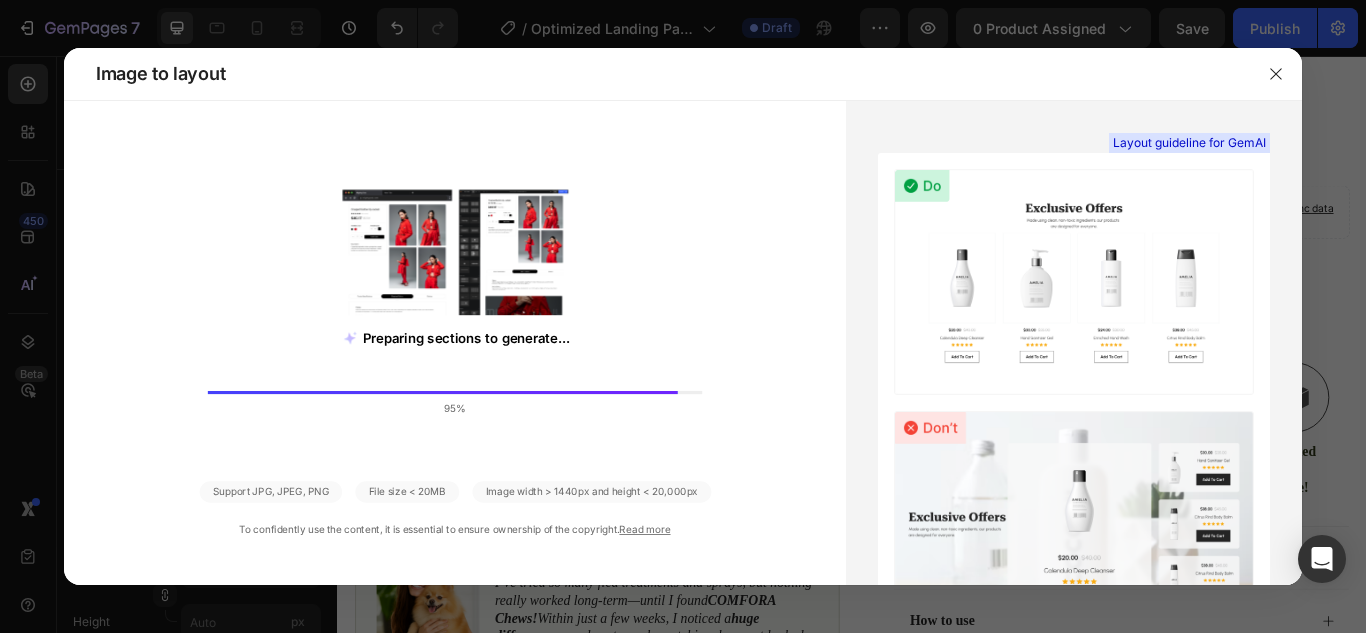 click 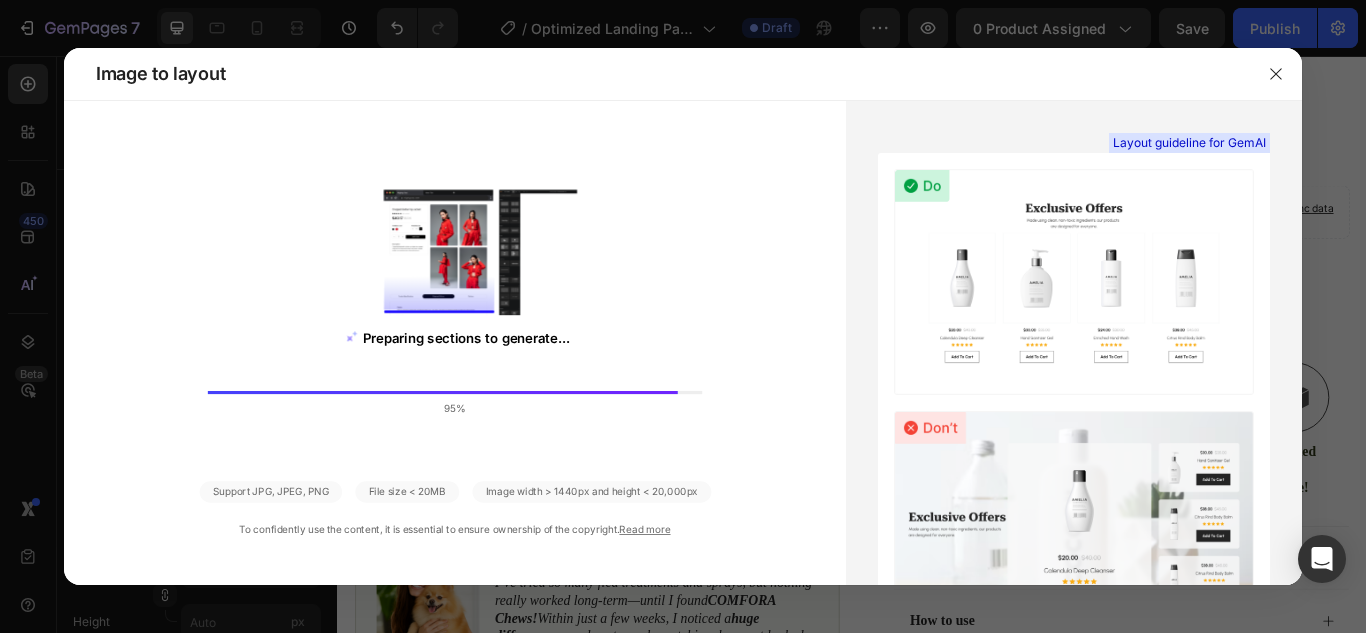 click on "Preparing sections to generate..." at bounding box center (466, 338) 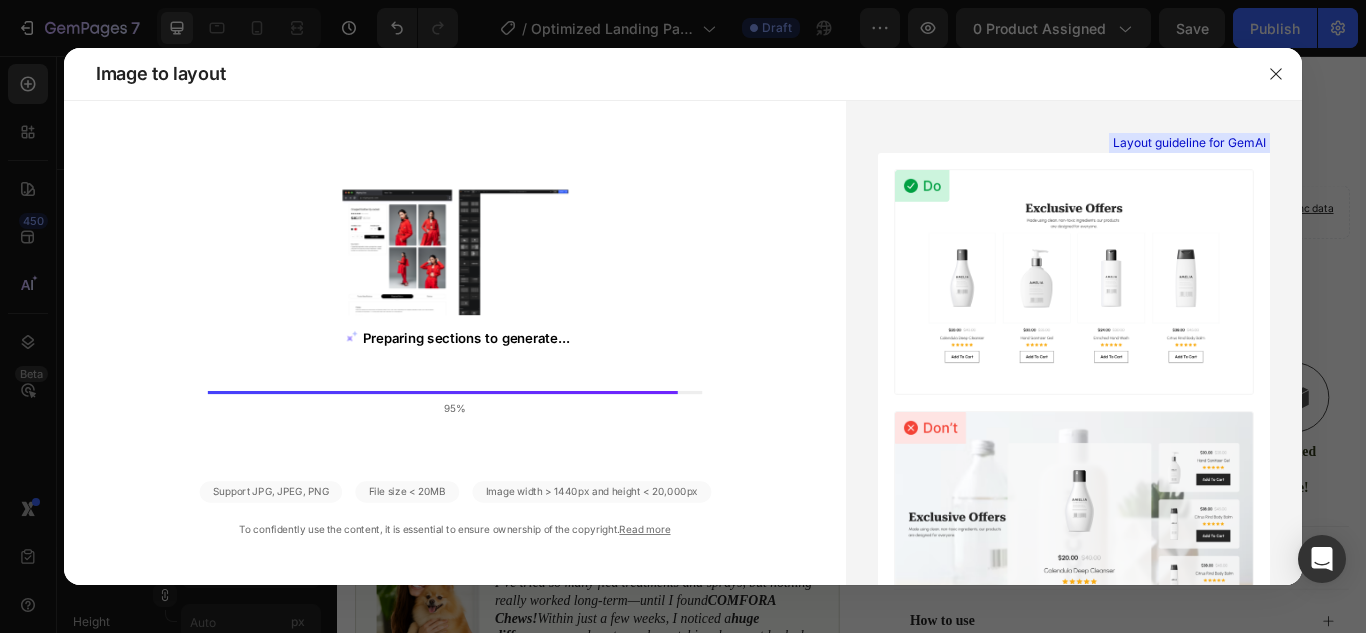 click on "Preparing sections to generate..." at bounding box center [466, 338] 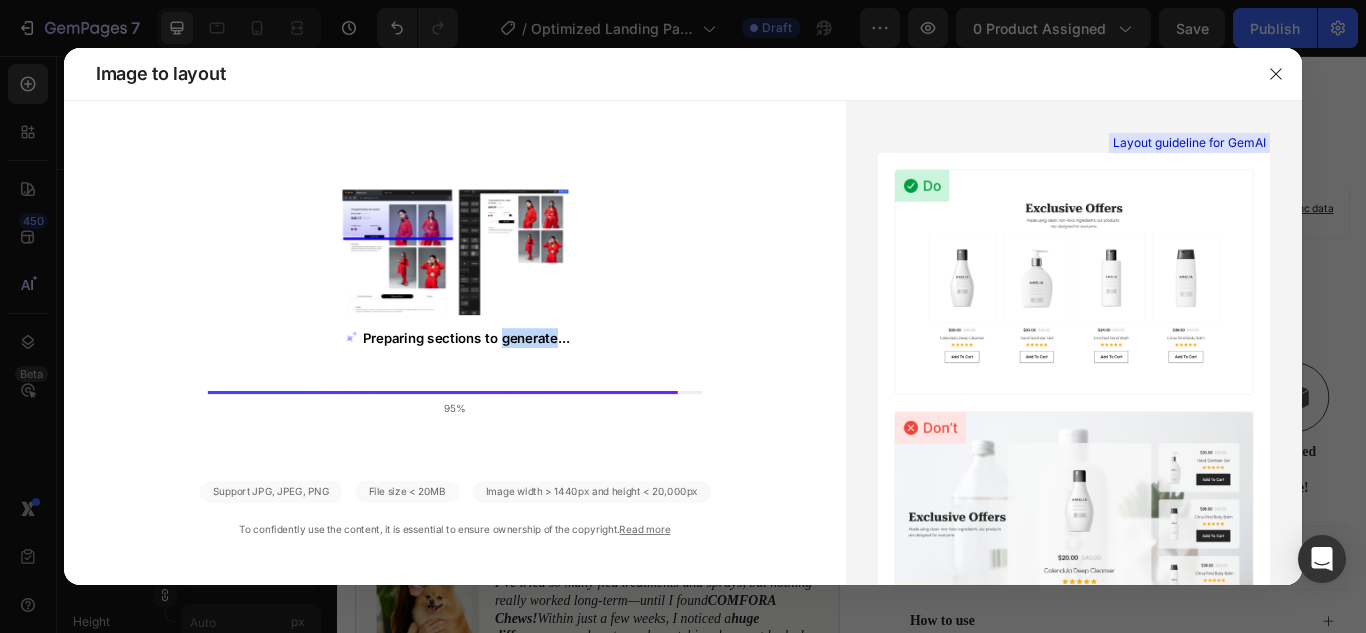 click on "Preparing sections to generate... 95%" at bounding box center [454, 306] 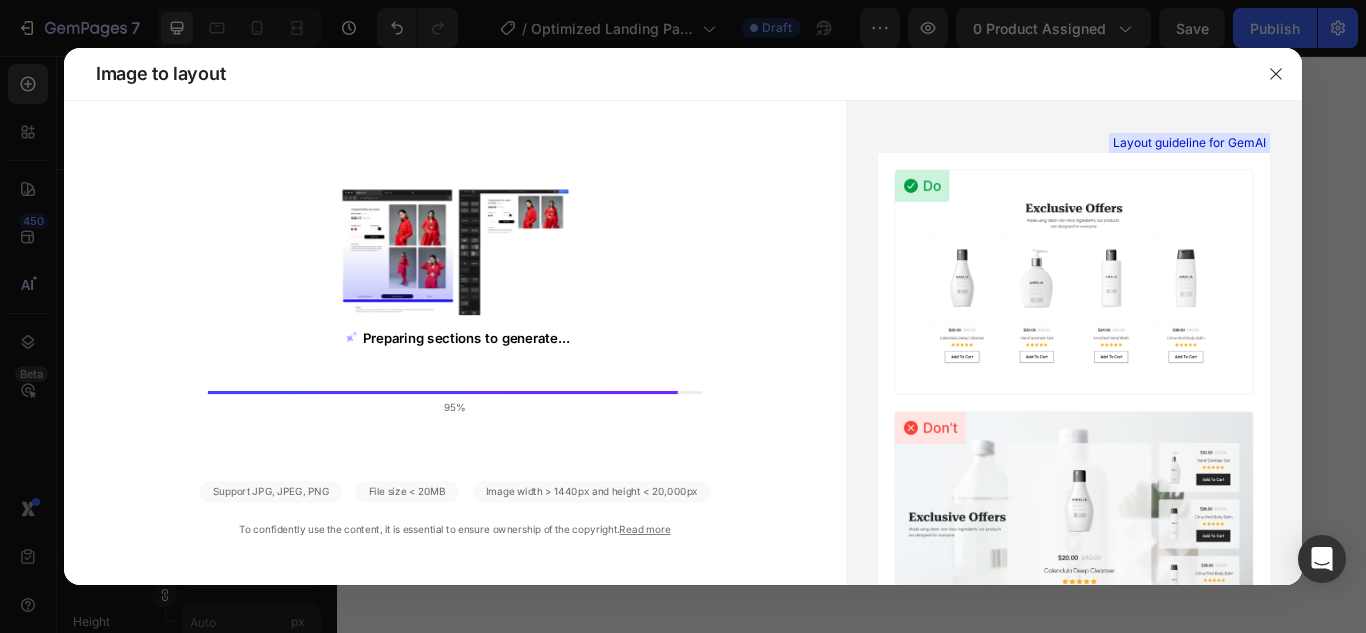 scroll, scrollTop: 0, scrollLeft: 0, axis: both 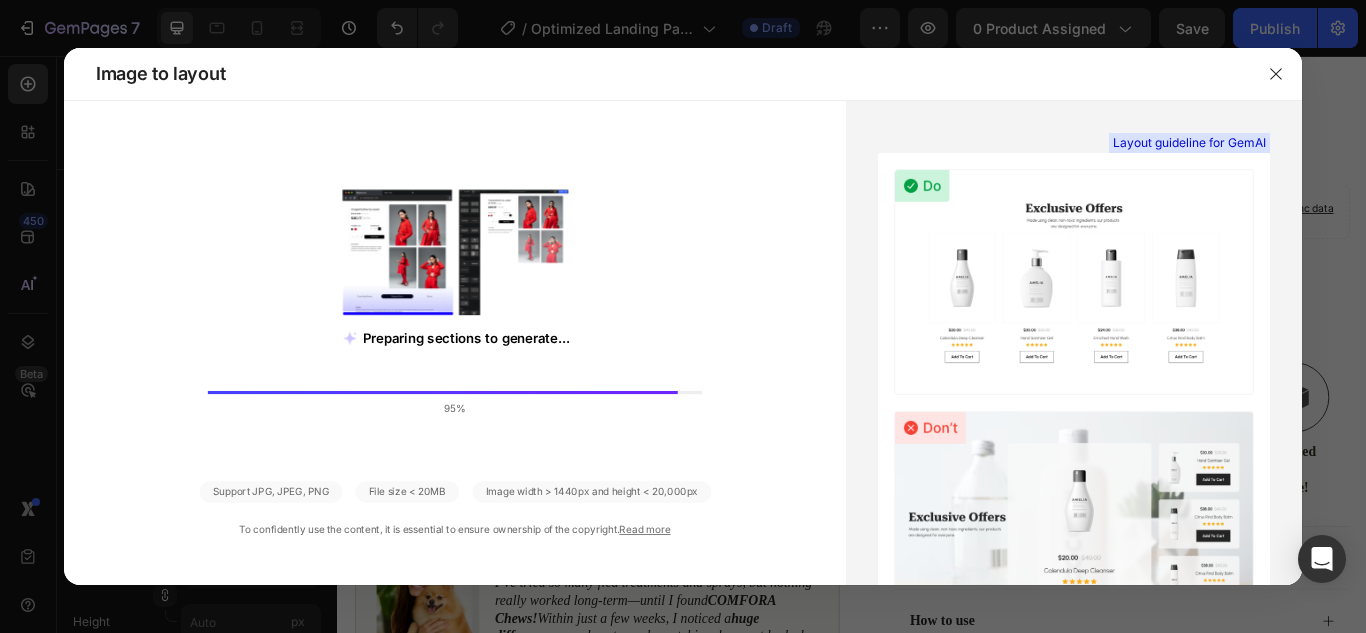 click on "Preparing sections to generate... 95%" at bounding box center [454, 306] 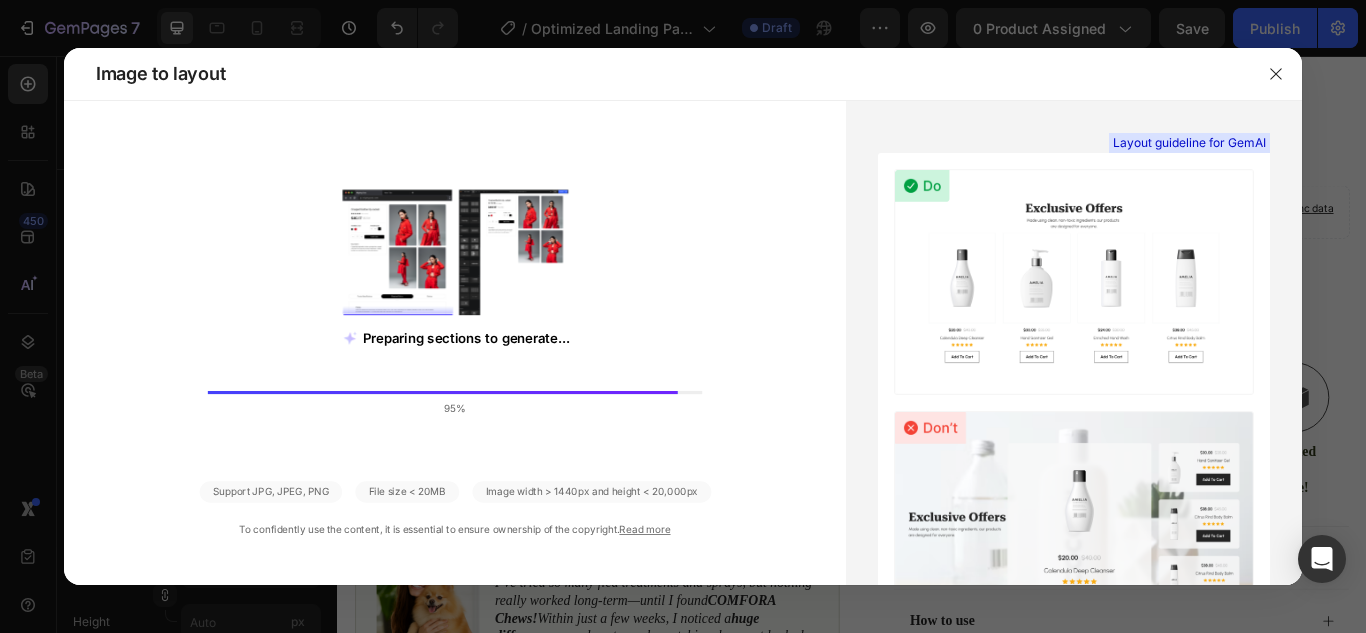 click on "Preparing sections to generate... 95%" at bounding box center [454, 306] 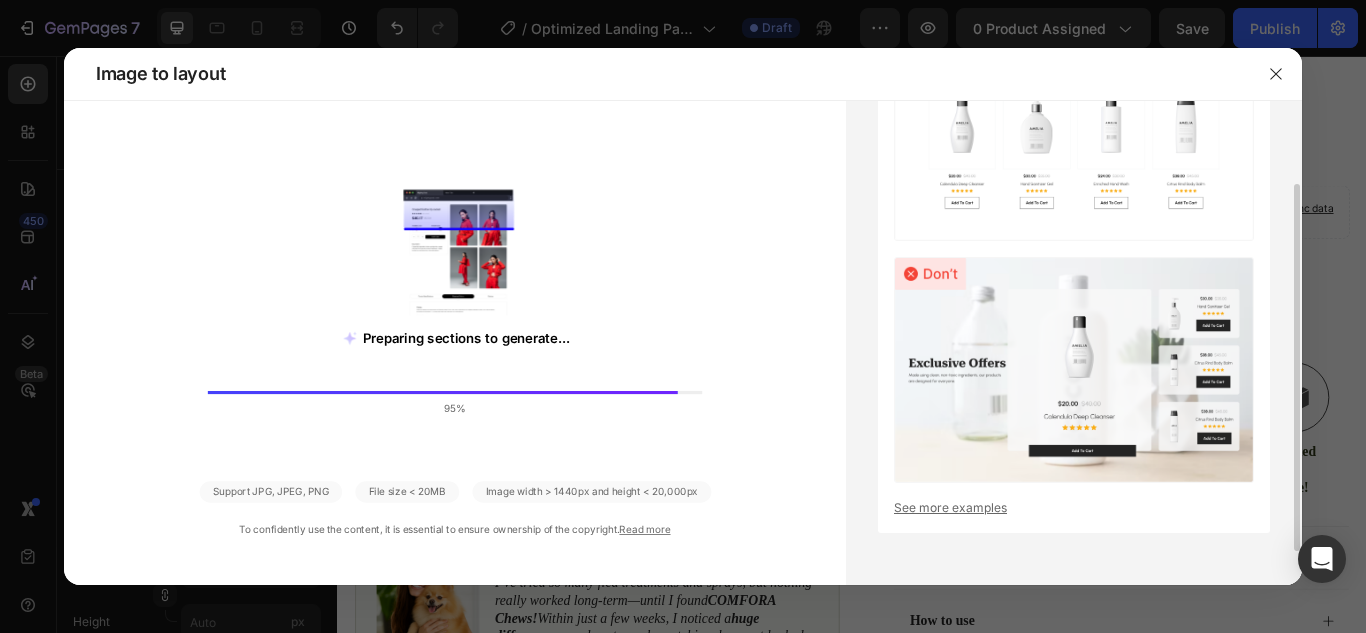 scroll, scrollTop: 135, scrollLeft: 0, axis: vertical 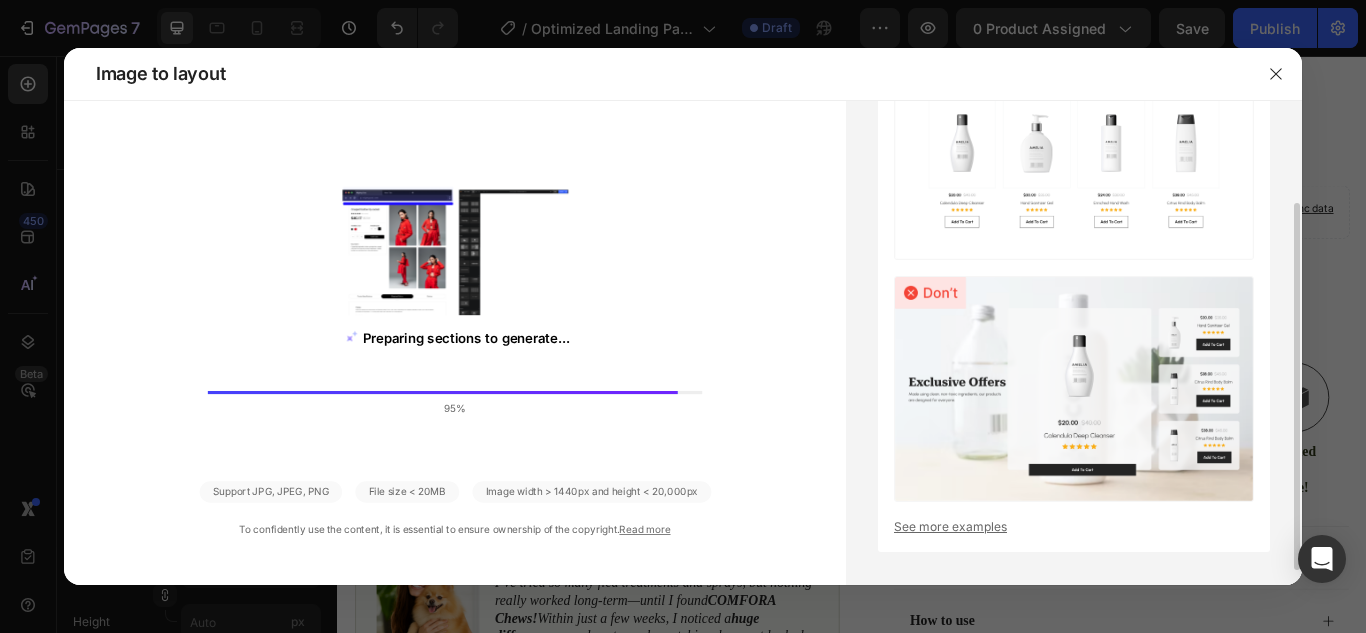 click at bounding box center [443, 392] 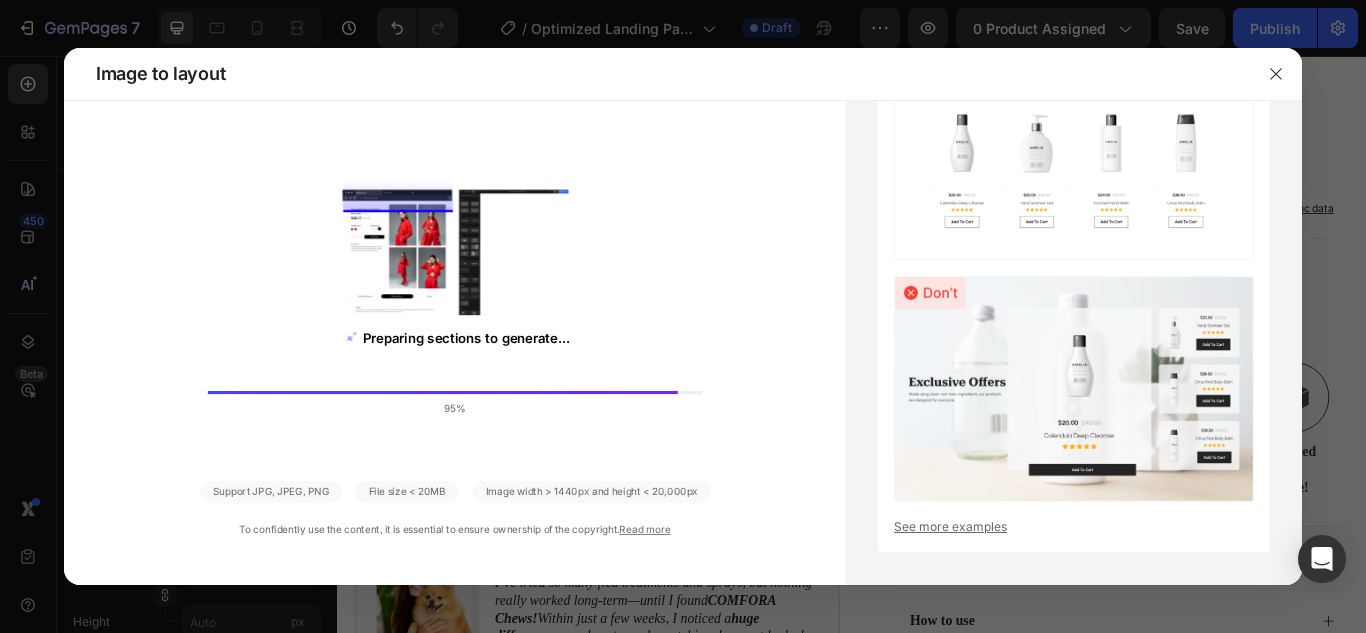 click on "Preparing sections to generate... 95%" at bounding box center [454, 306] 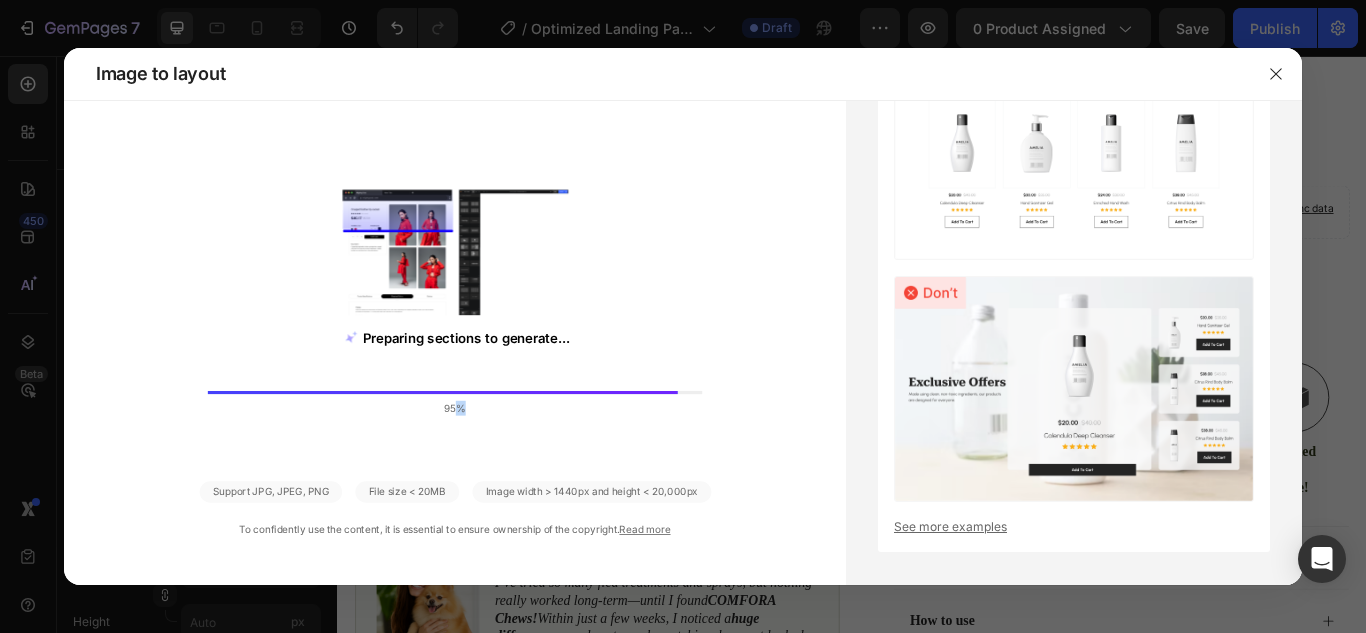 drag, startPoint x: 457, startPoint y: 420, endPoint x: 459, endPoint y: 395, distance: 25.079872 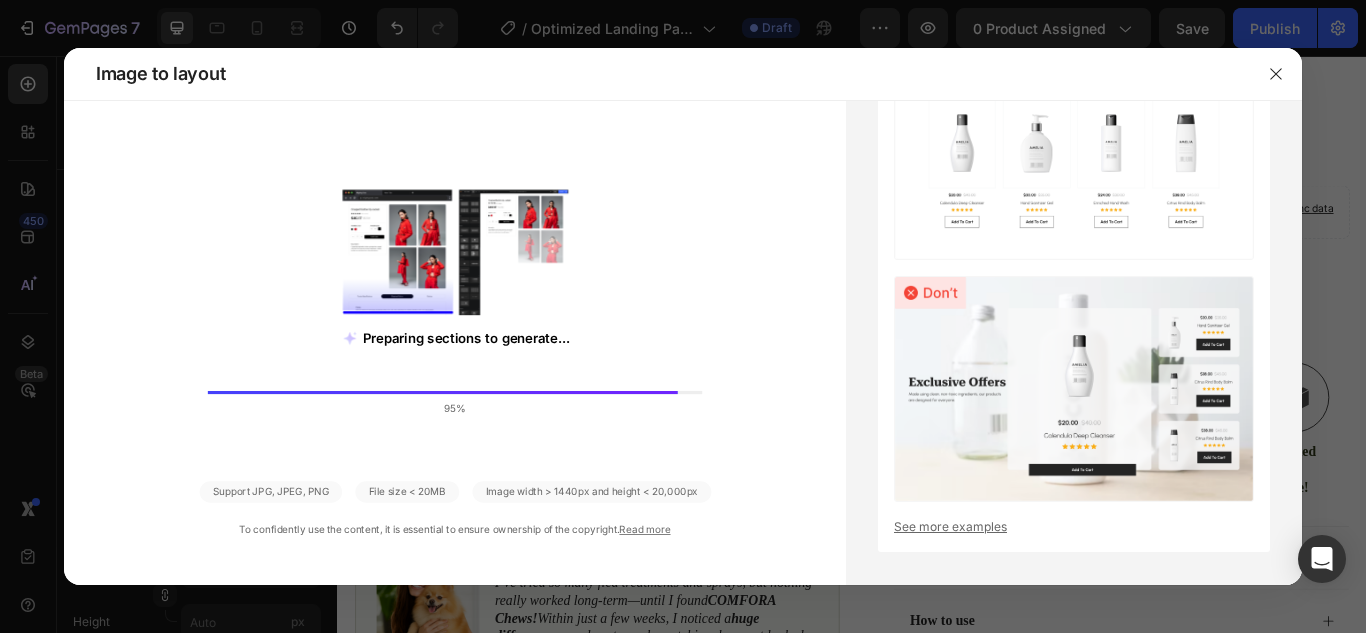 click 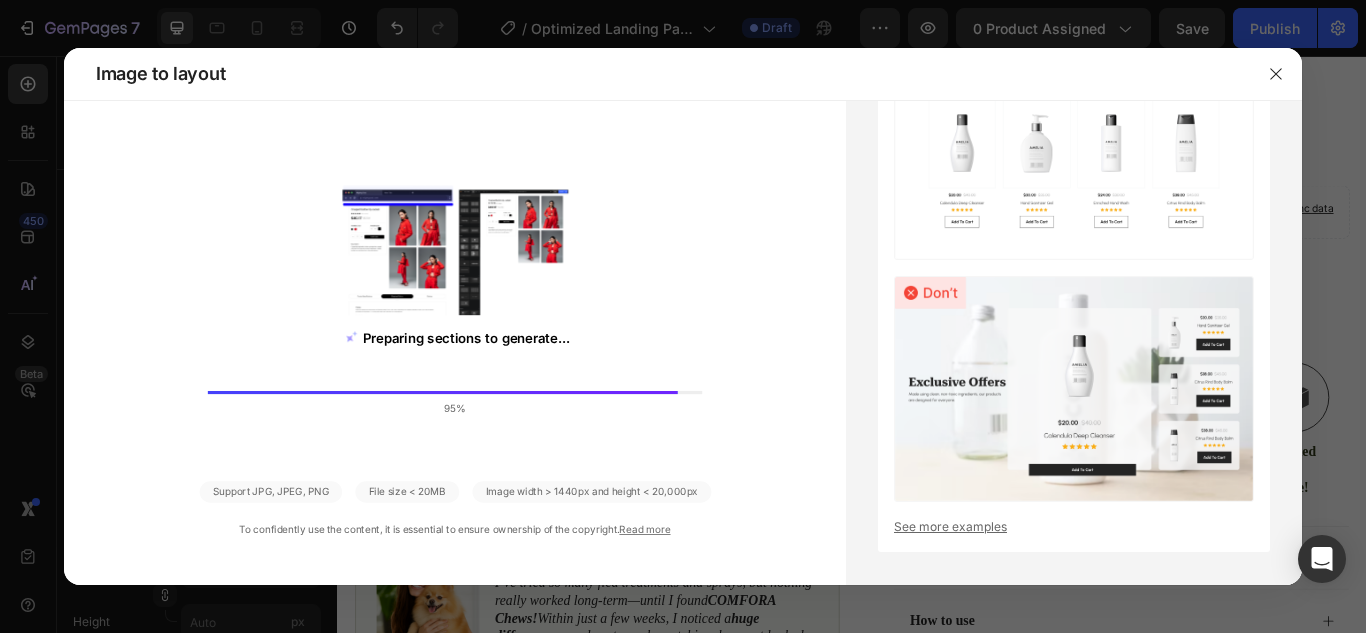 drag, startPoint x: 287, startPoint y: 325, endPoint x: 277, endPoint y: 412, distance: 87.57283 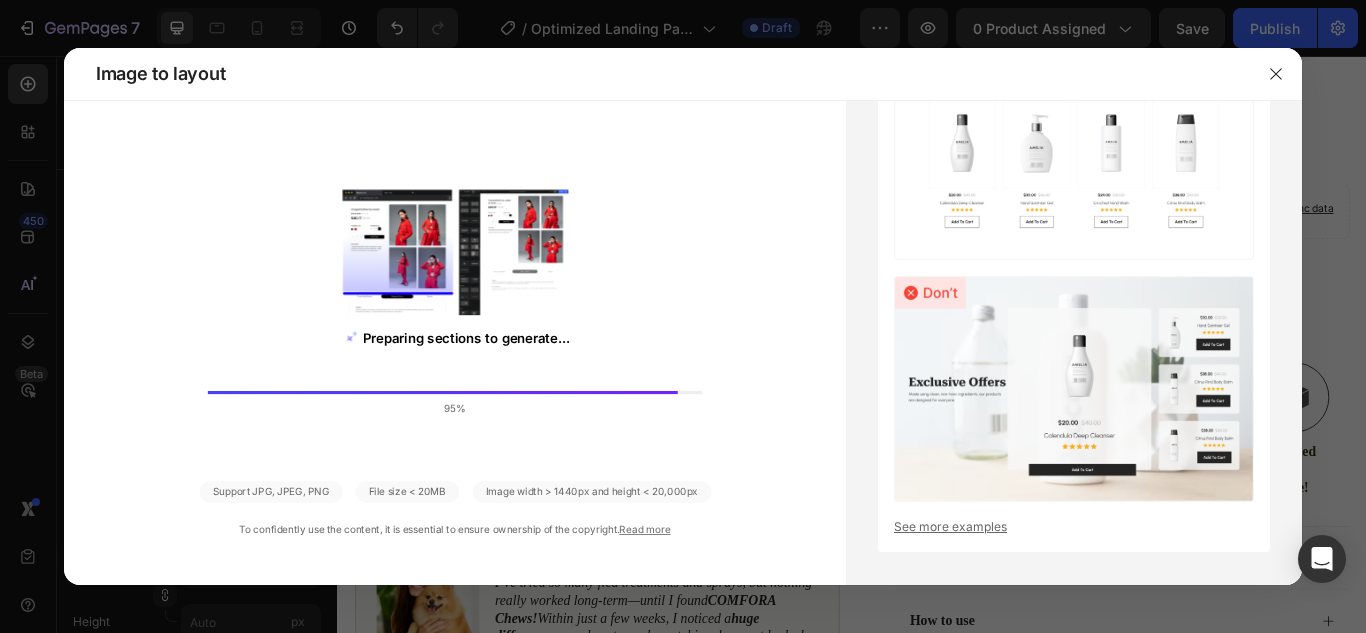 click on "Support JPG, JPEG, PNG" 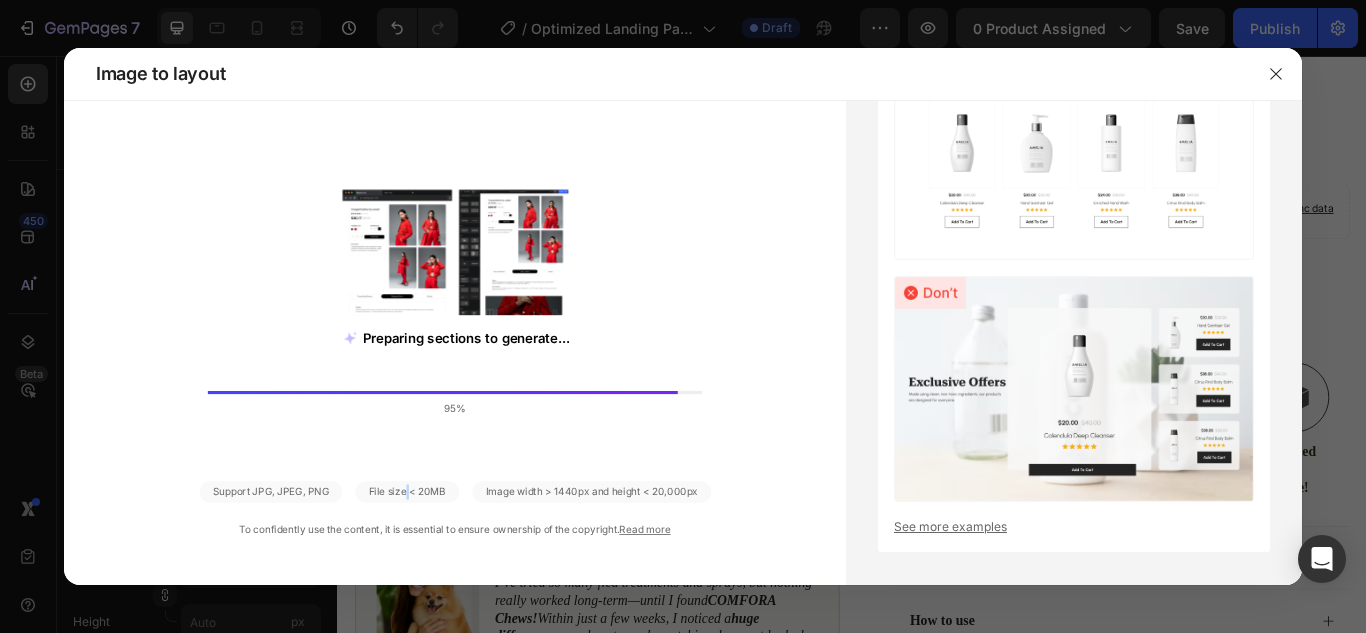 drag, startPoint x: 407, startPoint y: 494, endPoint x: 495, endPoint y: 498, distance: 88.09086 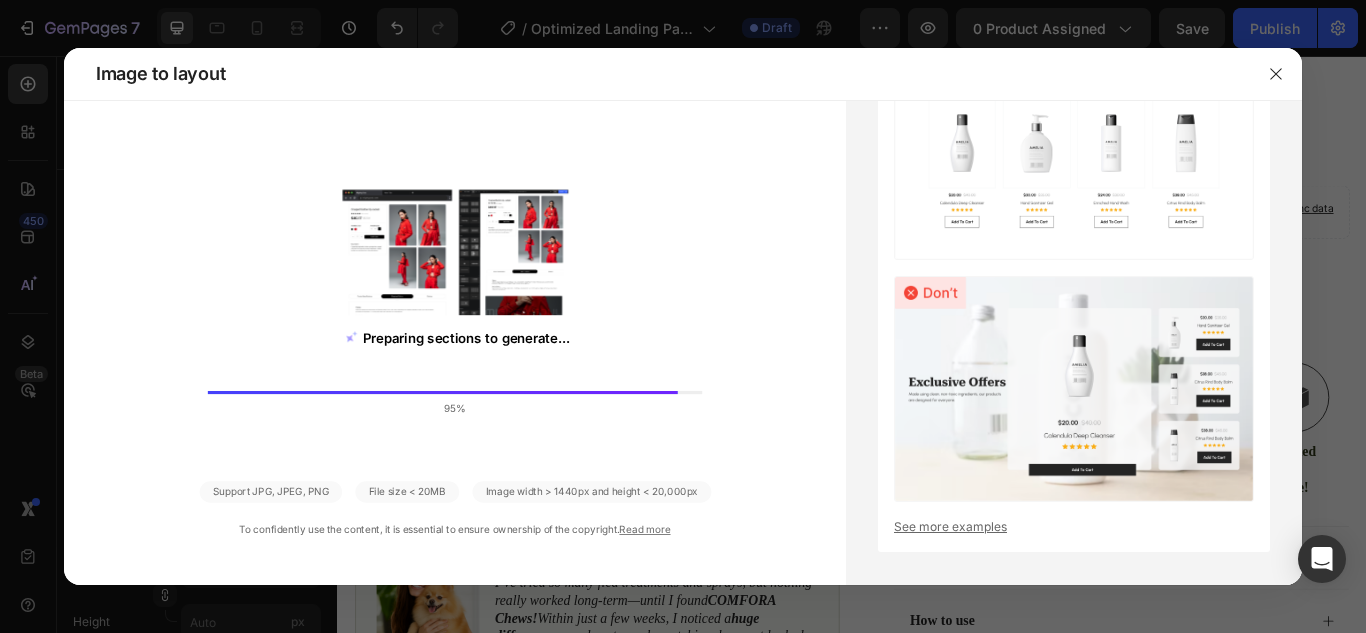 click on "Image width > 1440px and height < 20,000px" 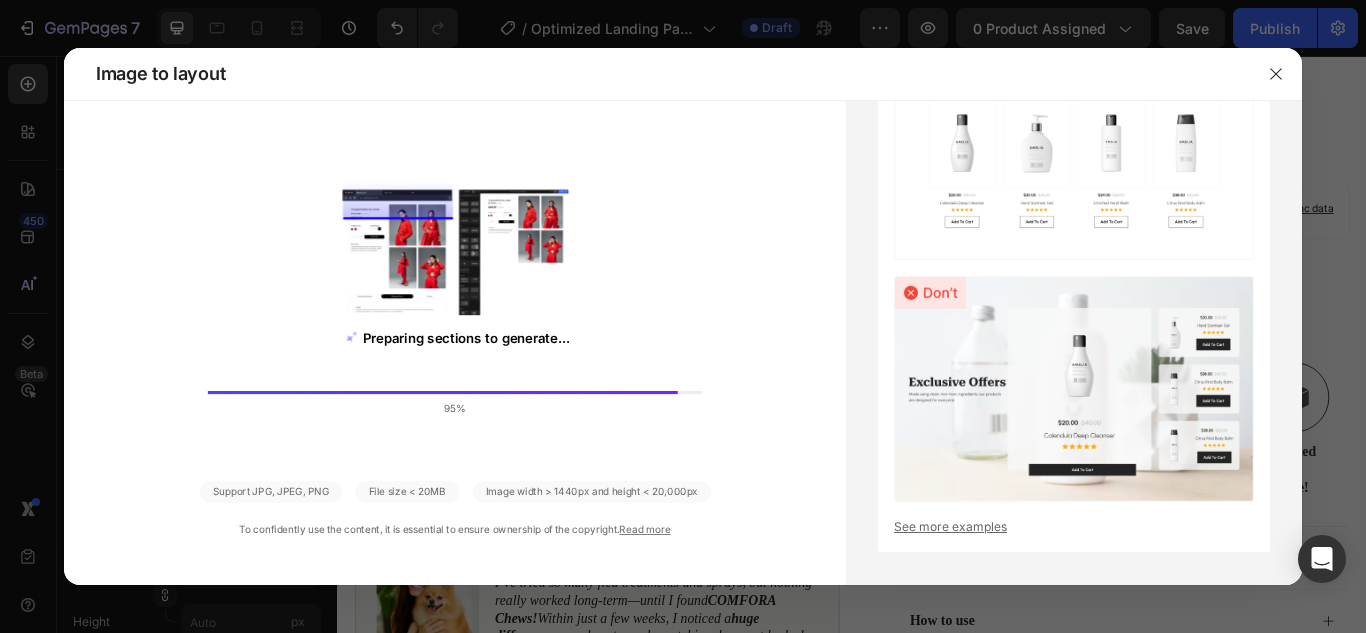 click on "Preparing sections to generate..." at bounding box center [466, 338] 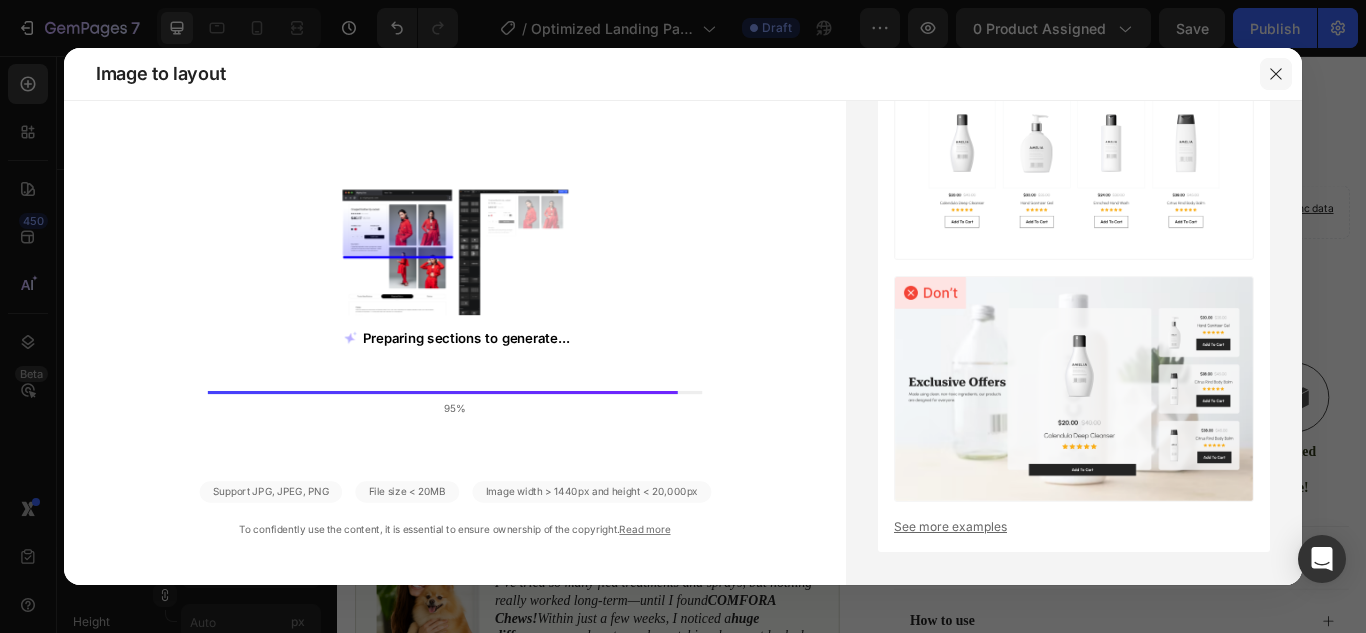 click 